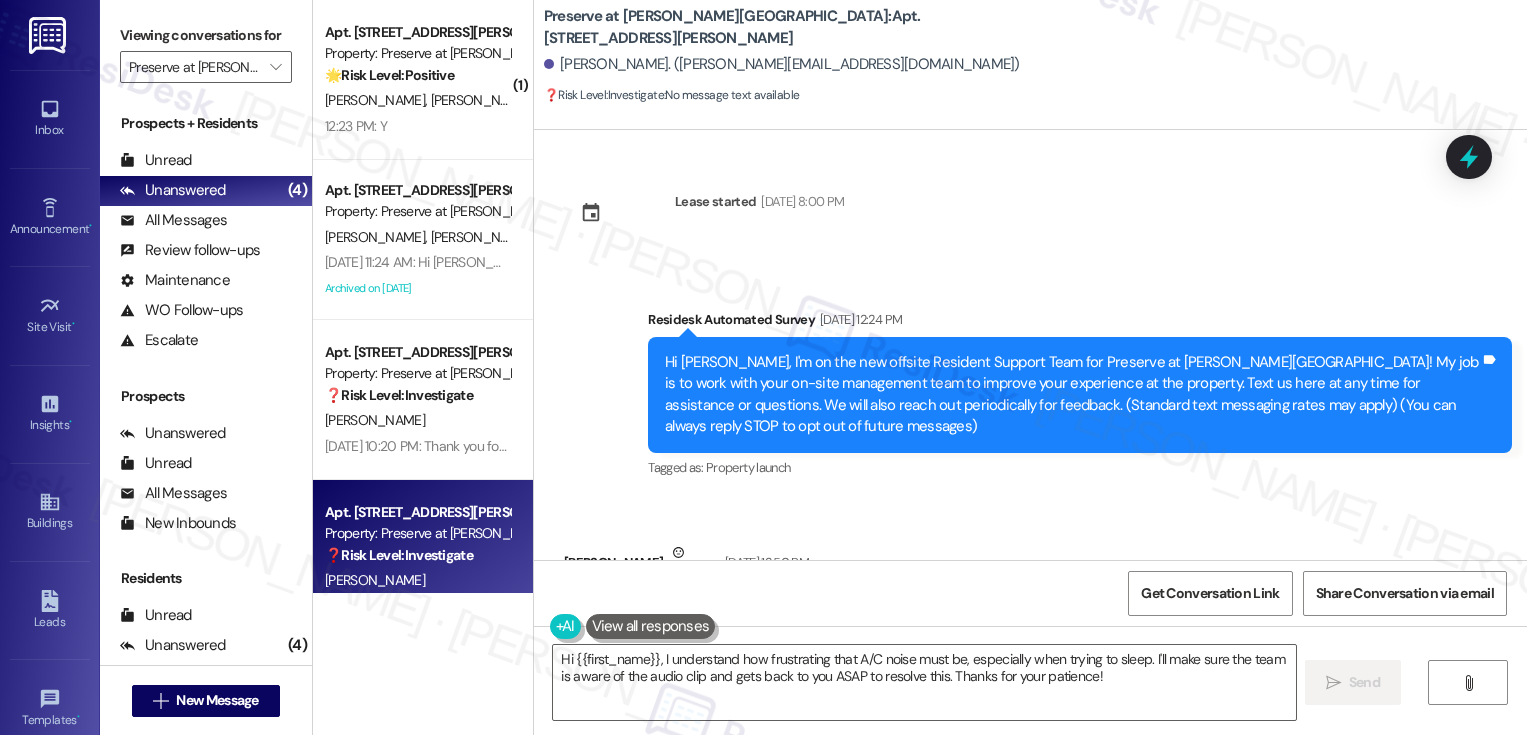 scroll, scrollTop: 0, scrollLeft: 0, axis: both 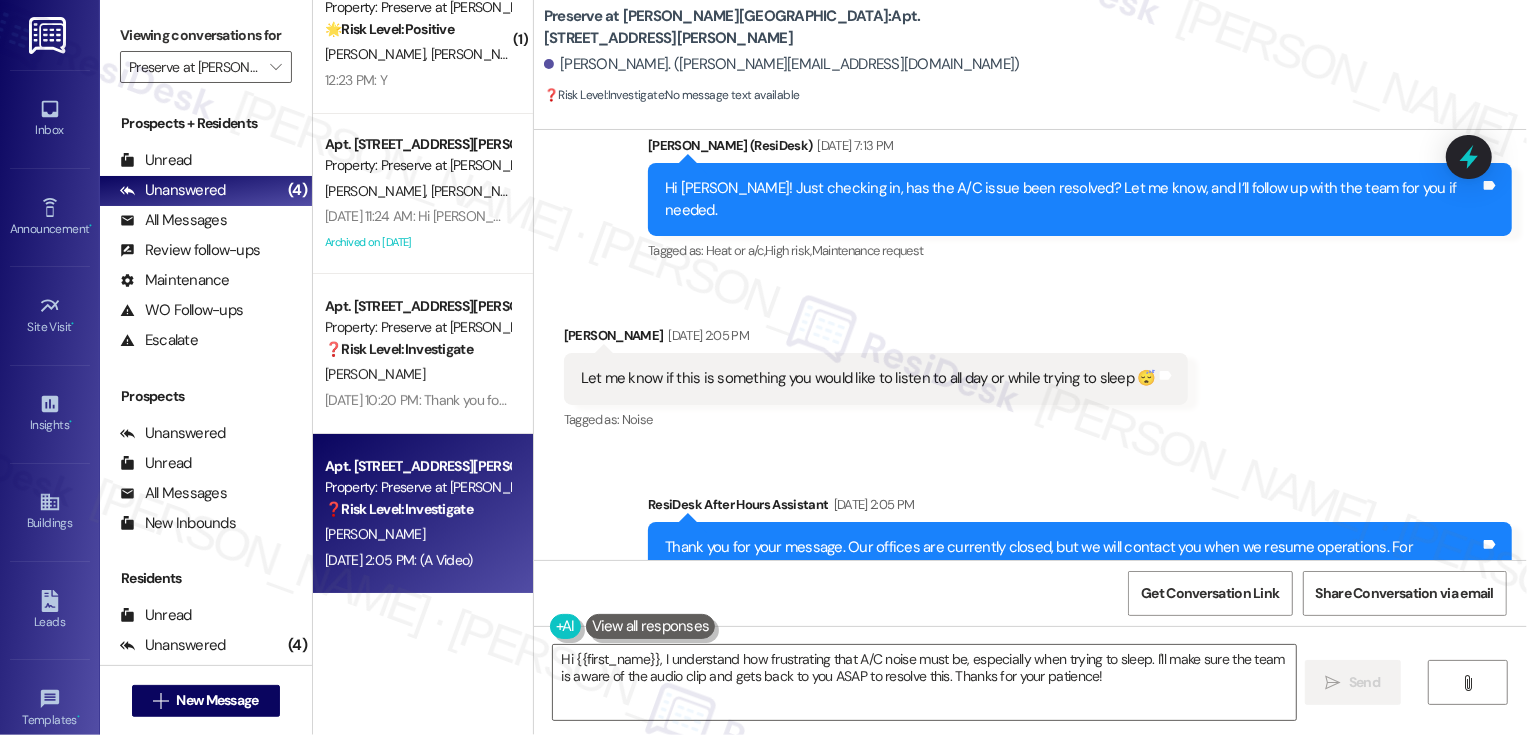 click on "" at bounding box center (275, 67) 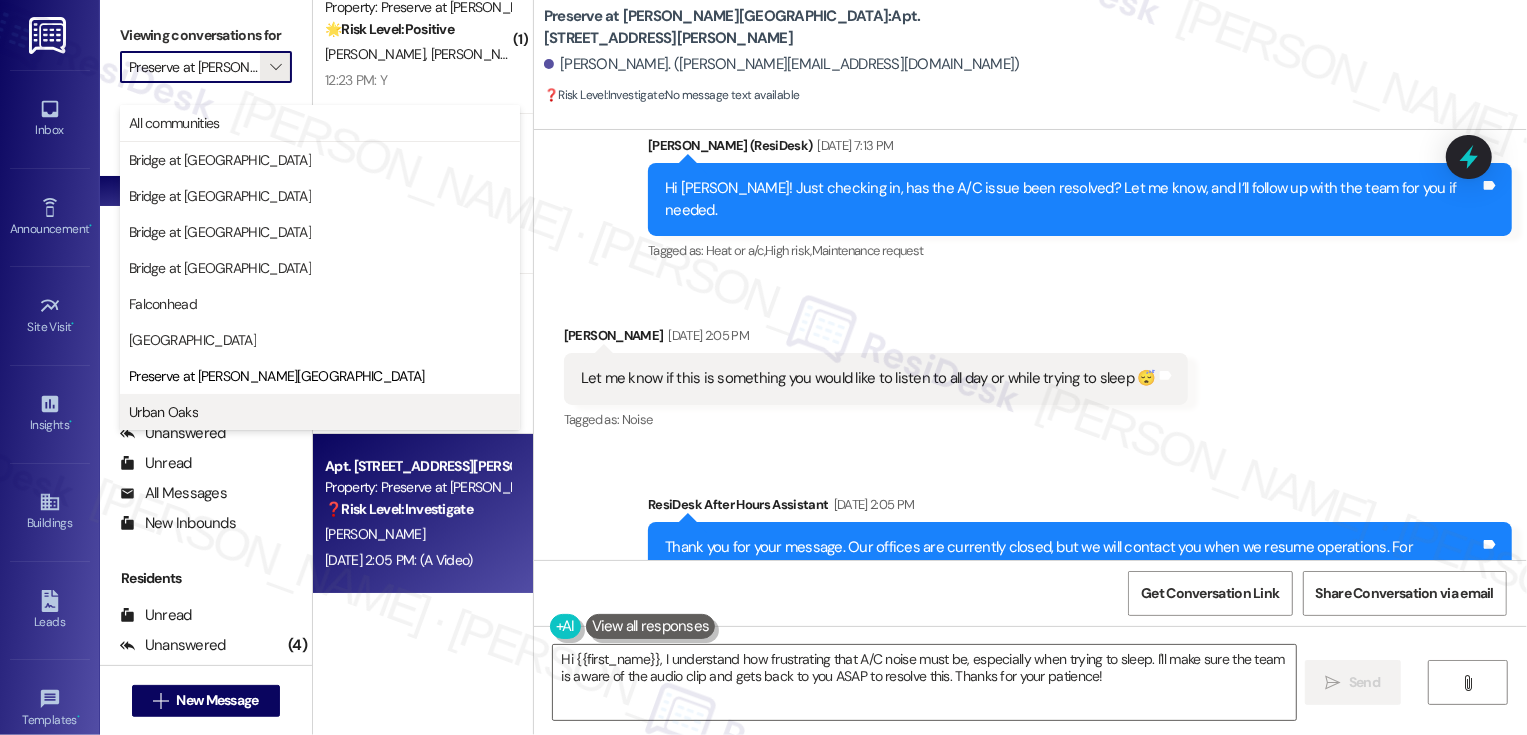 click on "Urban Oaks" at bounding box center [320, 412] 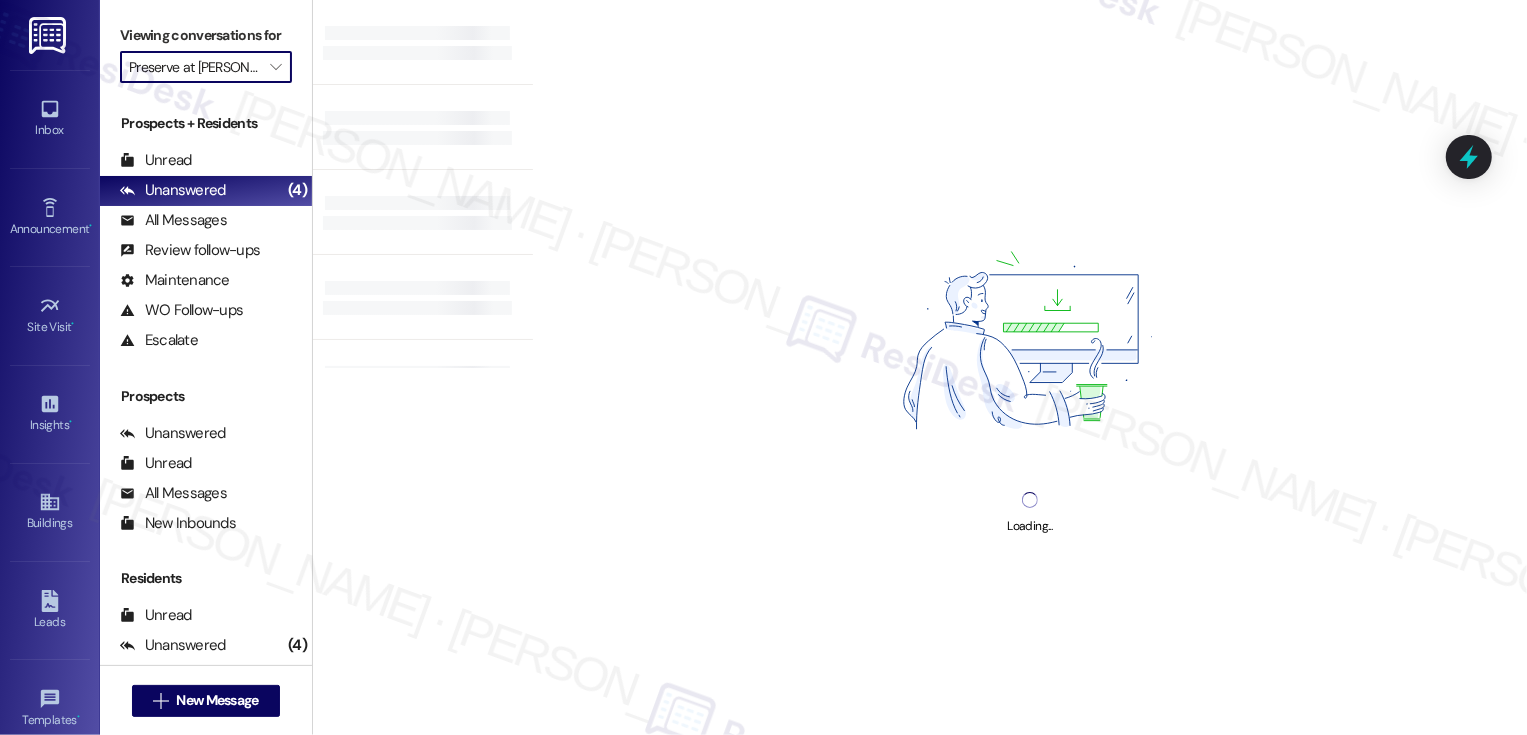 type on "Urban Oaks" 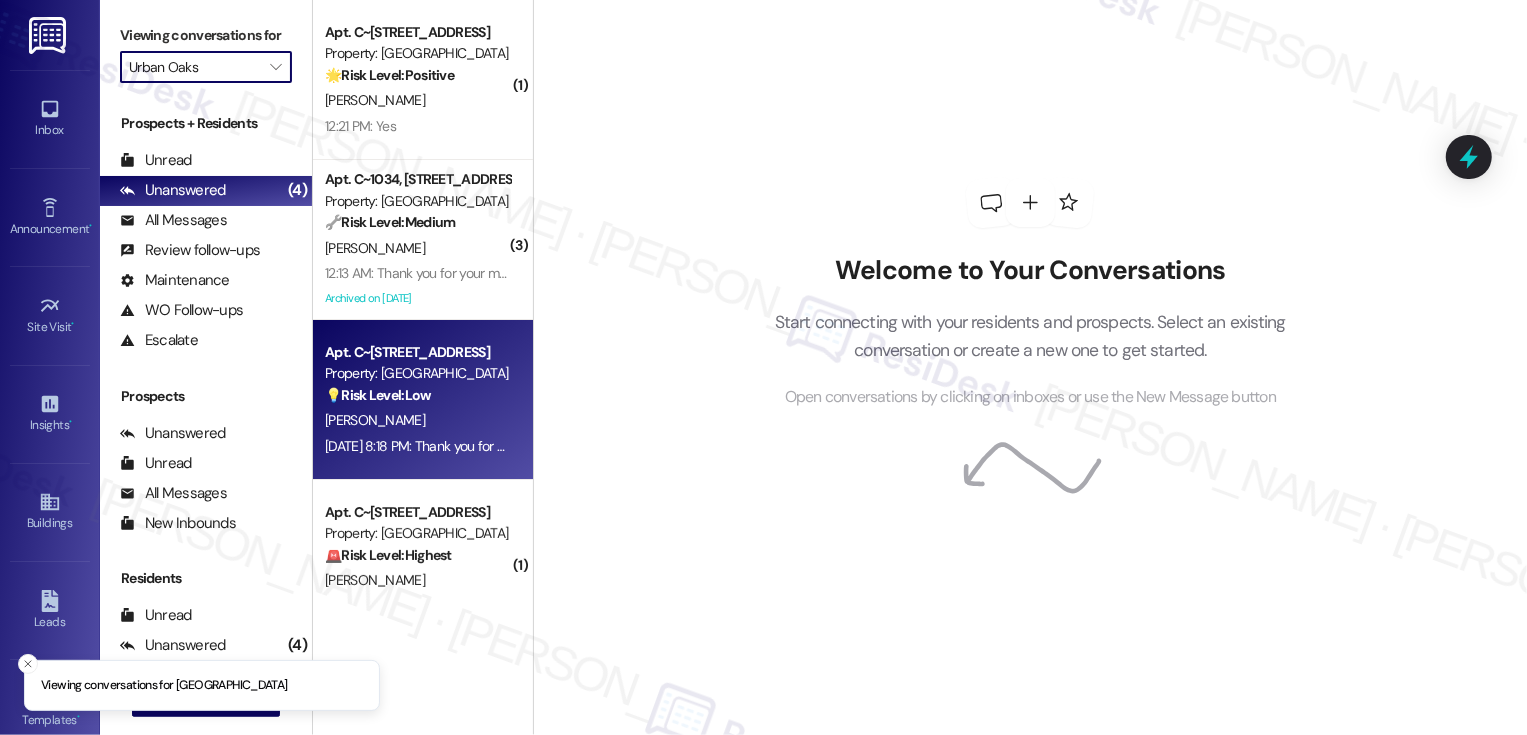 scroll, scrollTop: 46, scrollLeft: 0, axis: vertical 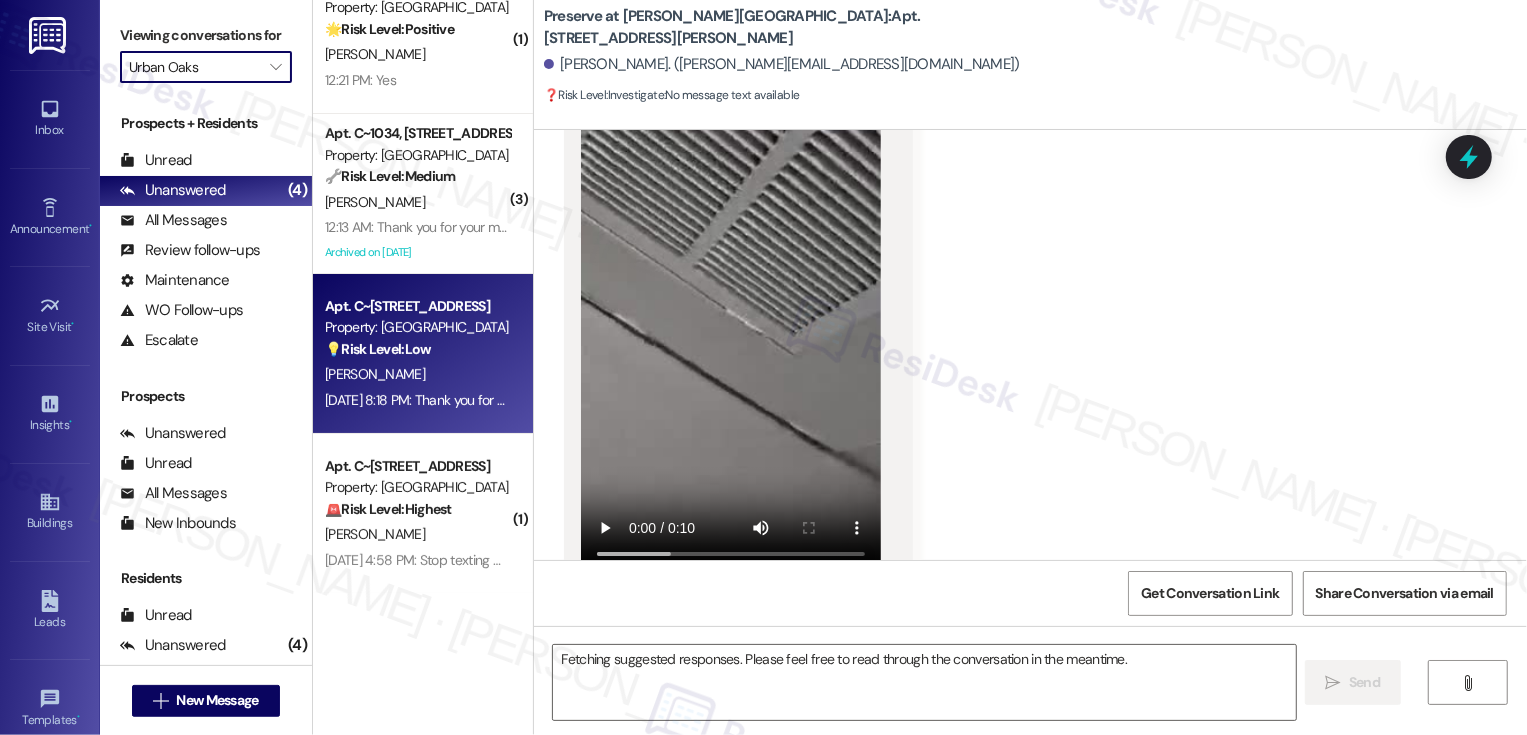 click on "💡  Risk Level:  Low" at bounding box center [378, 349] 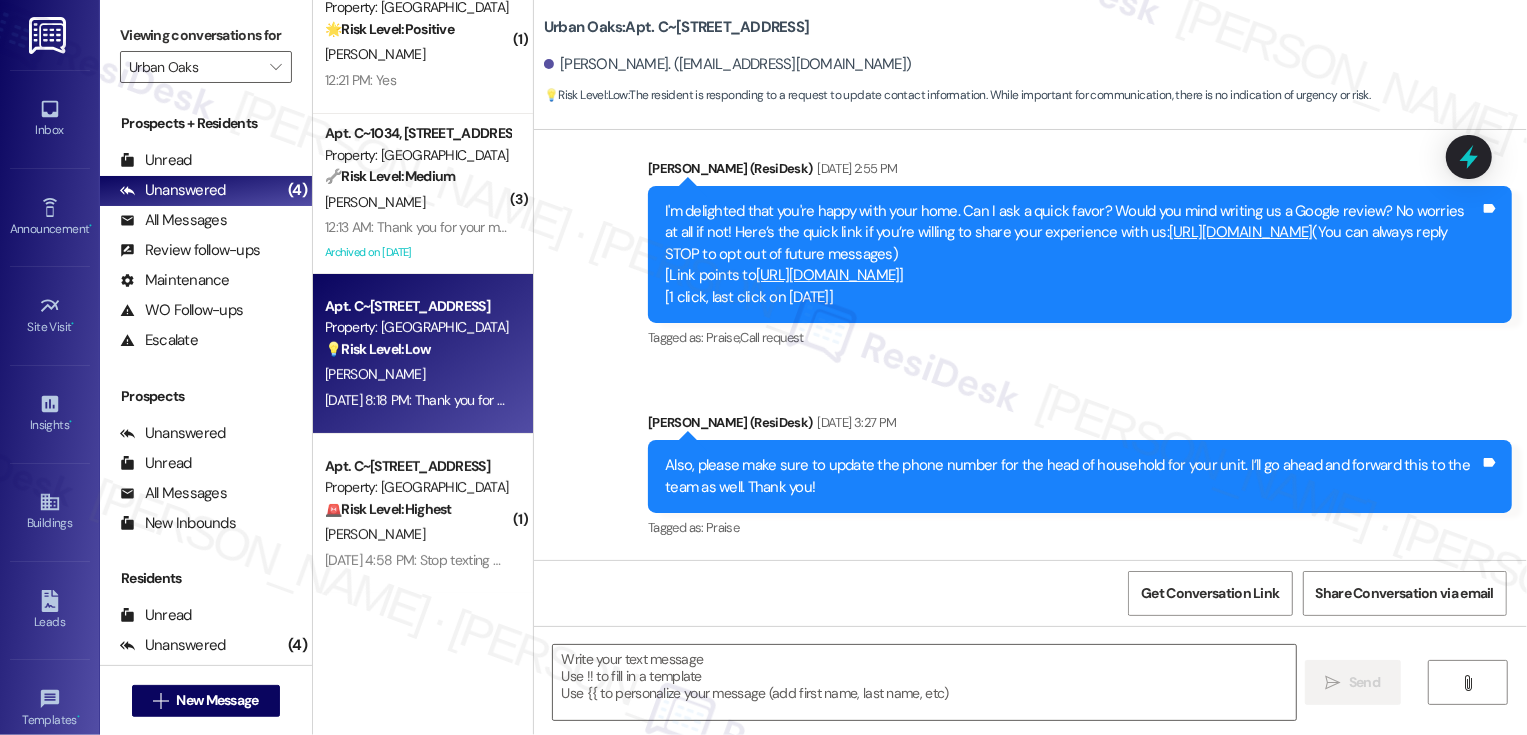 type on "Fetching suggested responses. Please feel free to read through the conversation in the meantime." 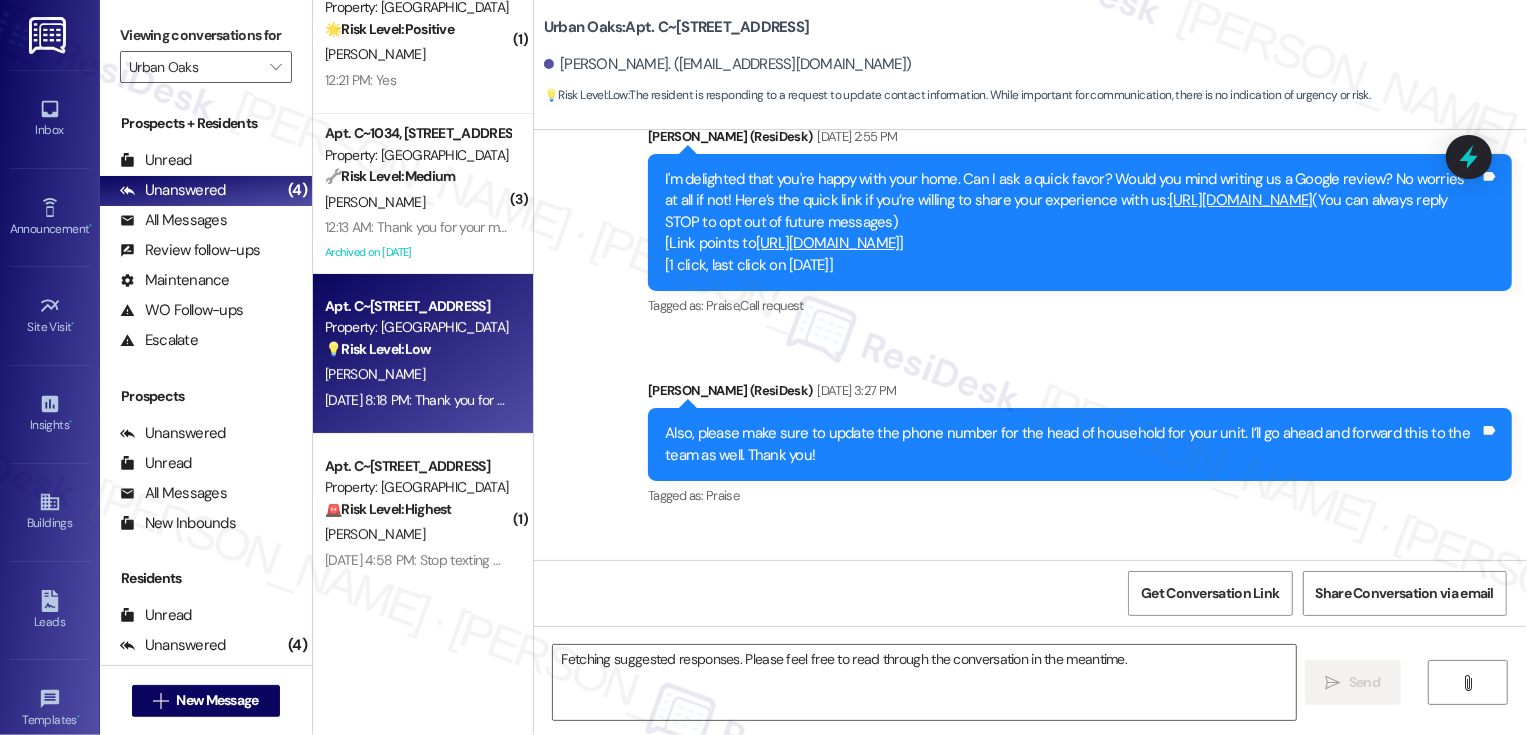 click on "[PERSON_NAME]" at bounding box center (417, 534) 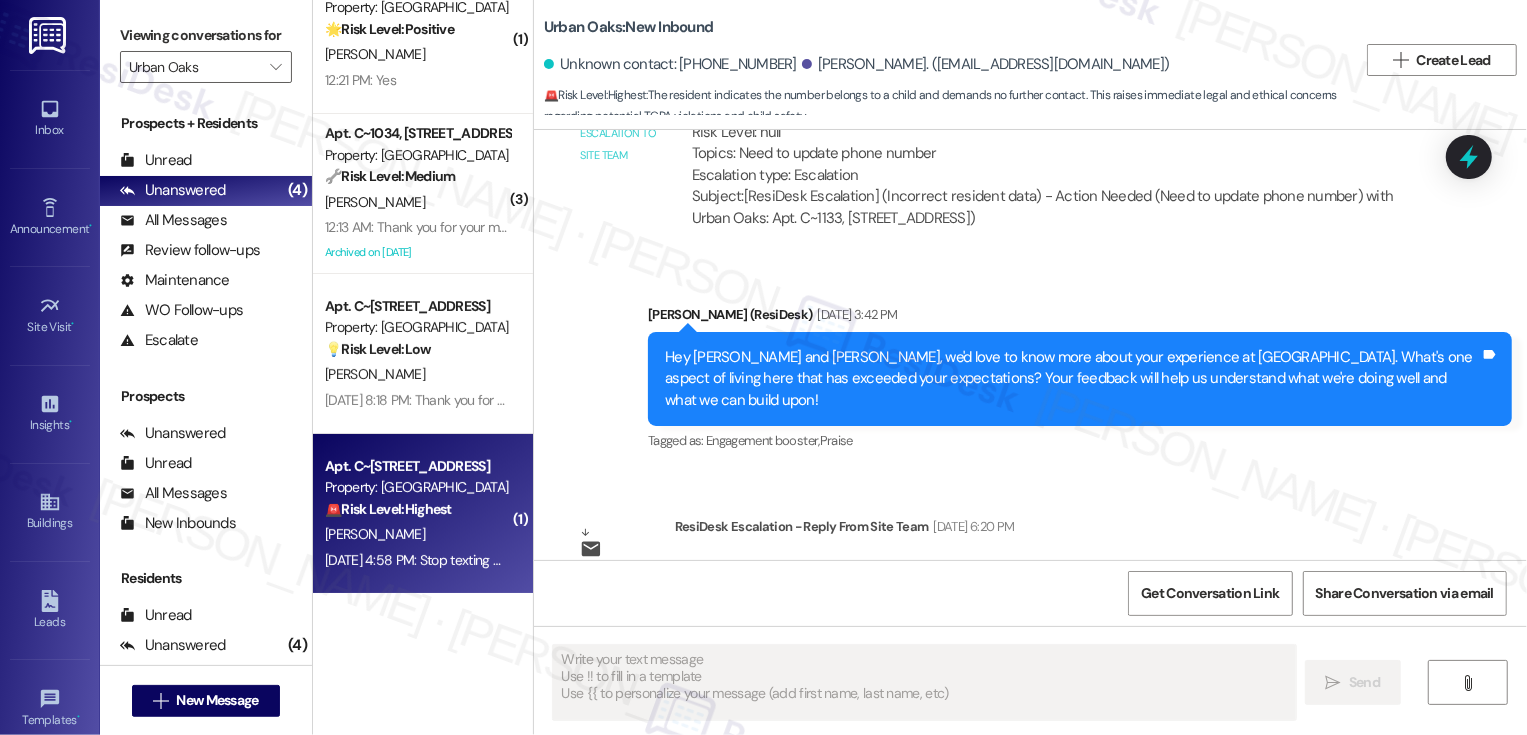 click on "[DATE] 4:58 PM: Stop texting me I'm just a [DEMOGRAPHIC_DATA] [DATE] 4:58 PM: Stop texting me I'm just a [DEMOGRAPHIC_DATA]" at bounding box center (514, 560) 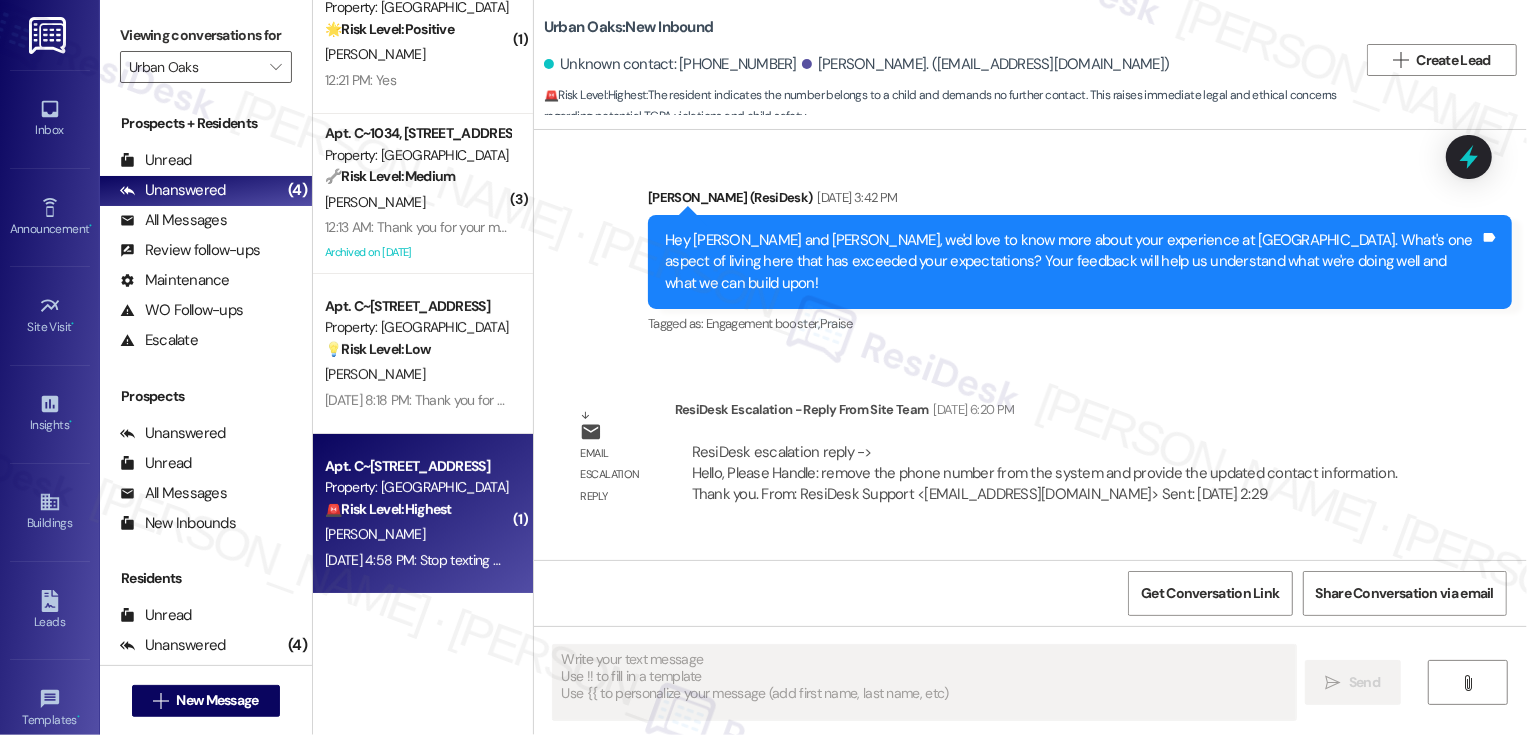 scroll, scrollTop: 1632, scrollLeft: 0, axis: vertical 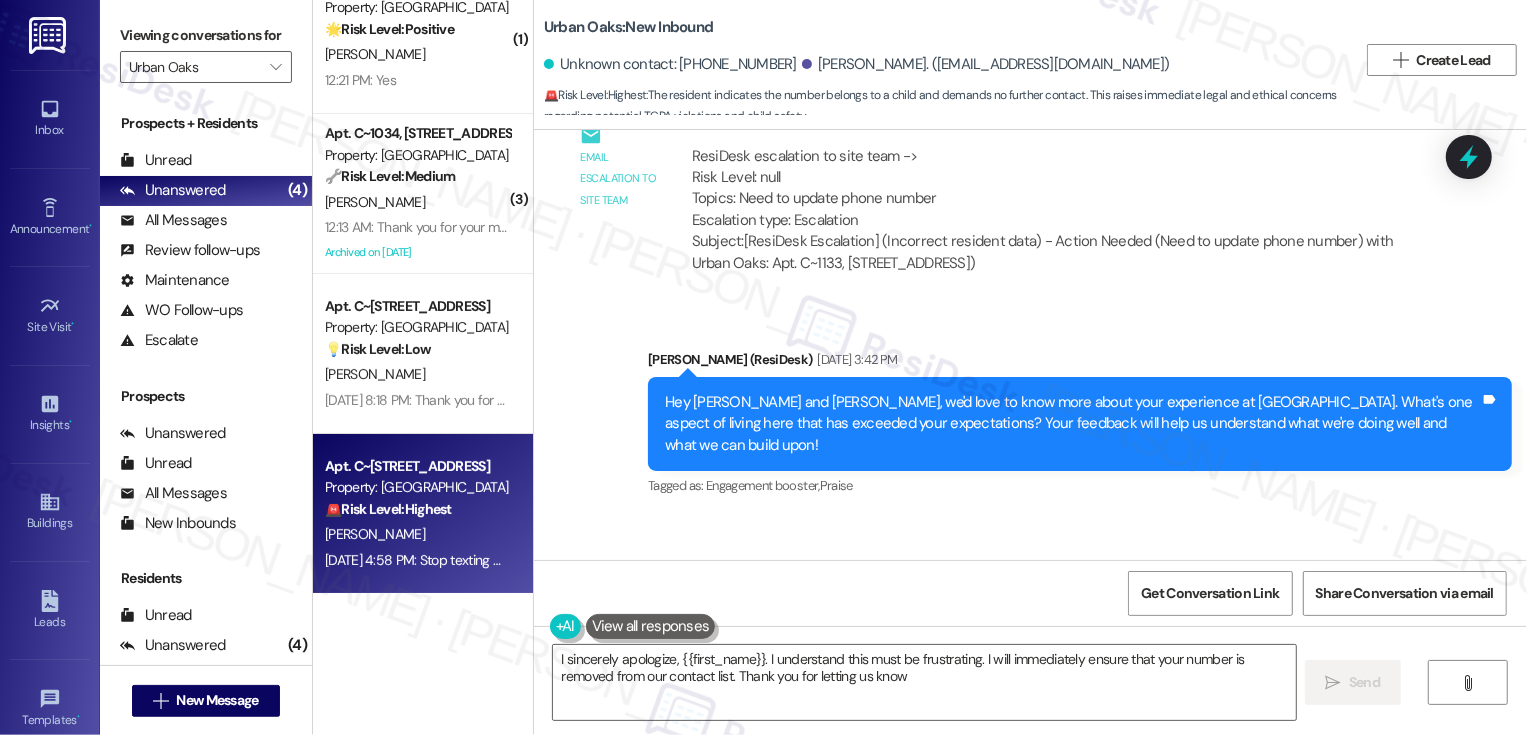 type on "I sincerely apologize, {{first_name}}. I understand this must be frustrating. I will immediately ensure that your number is removed from our contact list. Thank you for letting us know!" 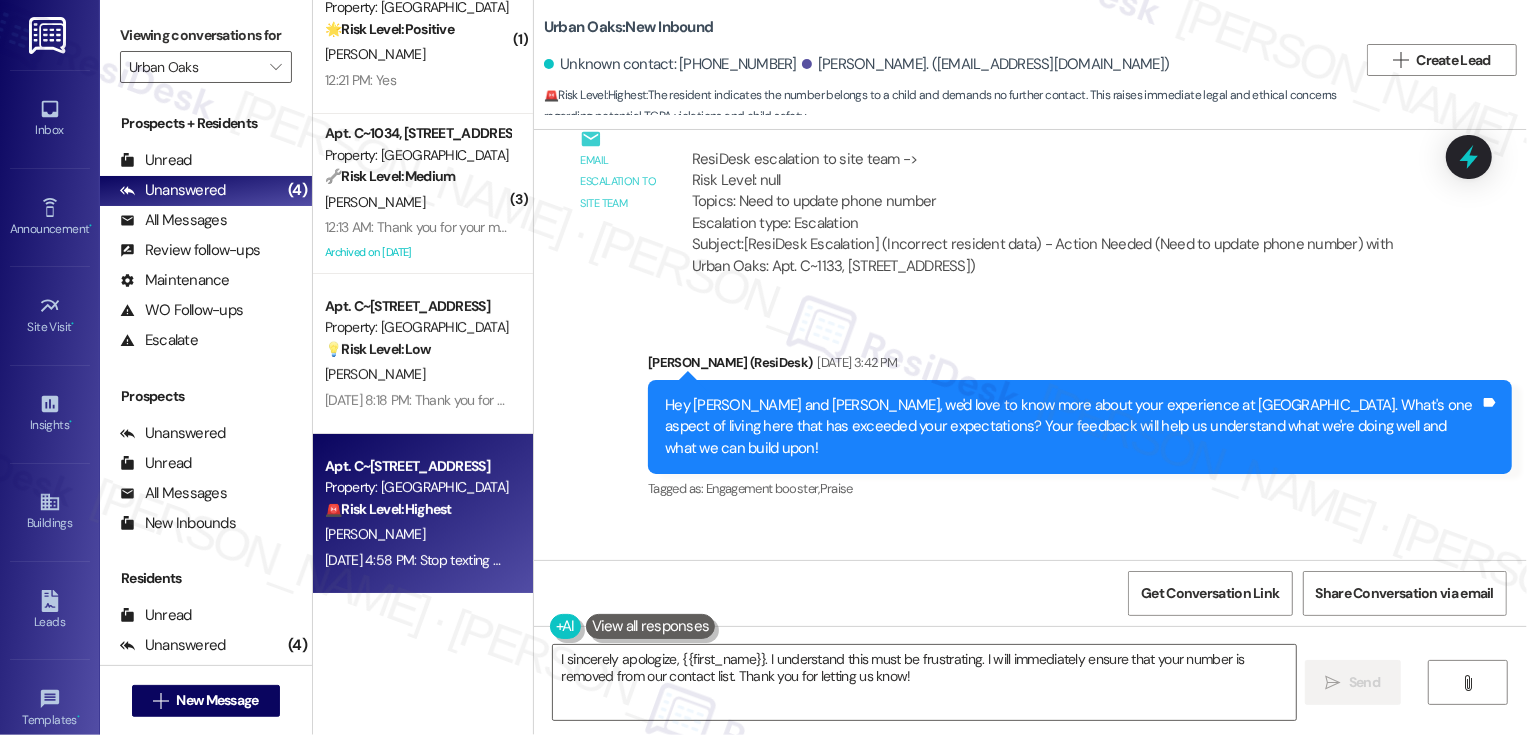 scroll, scrollTop: 1411, scrollLeft: 0, axis: vertical 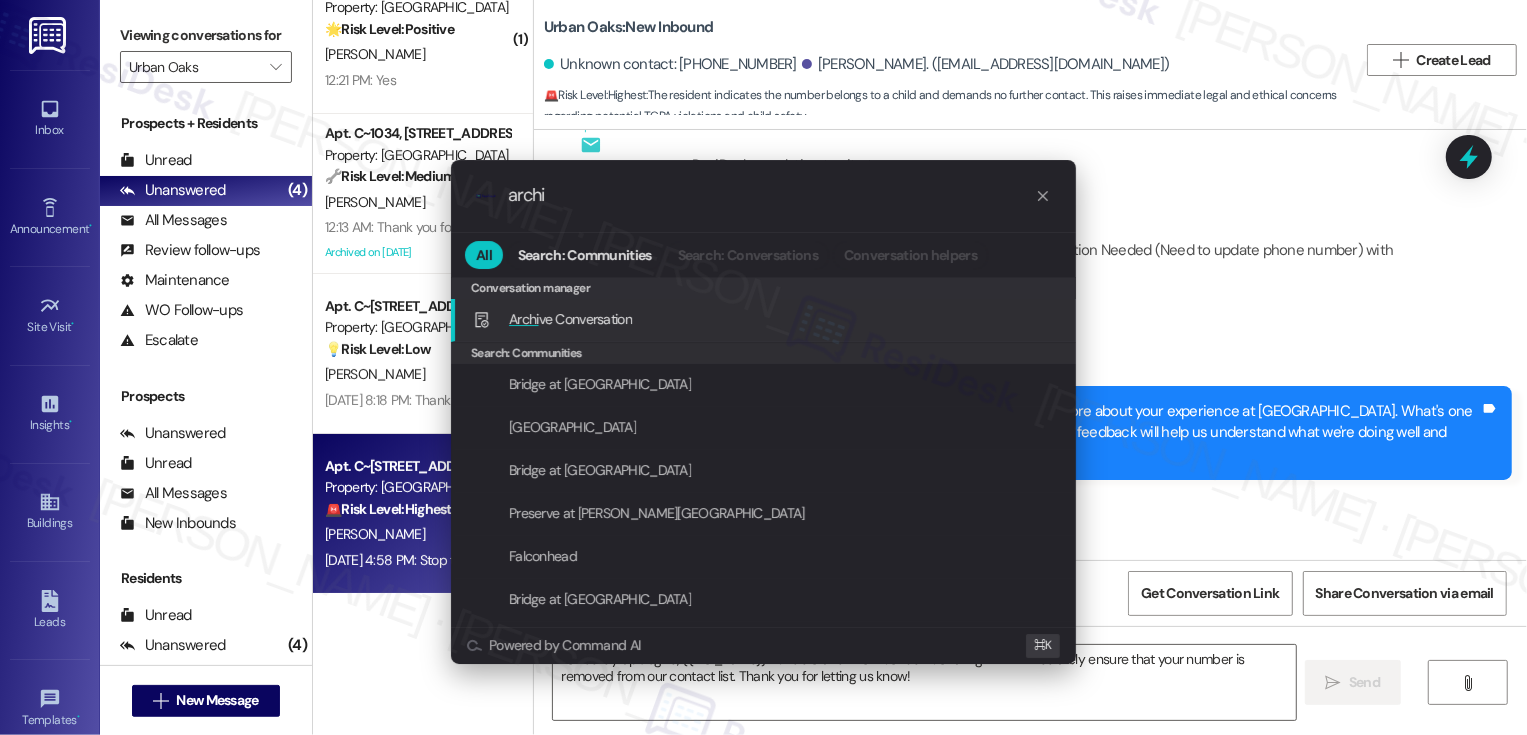 type on "archiv" 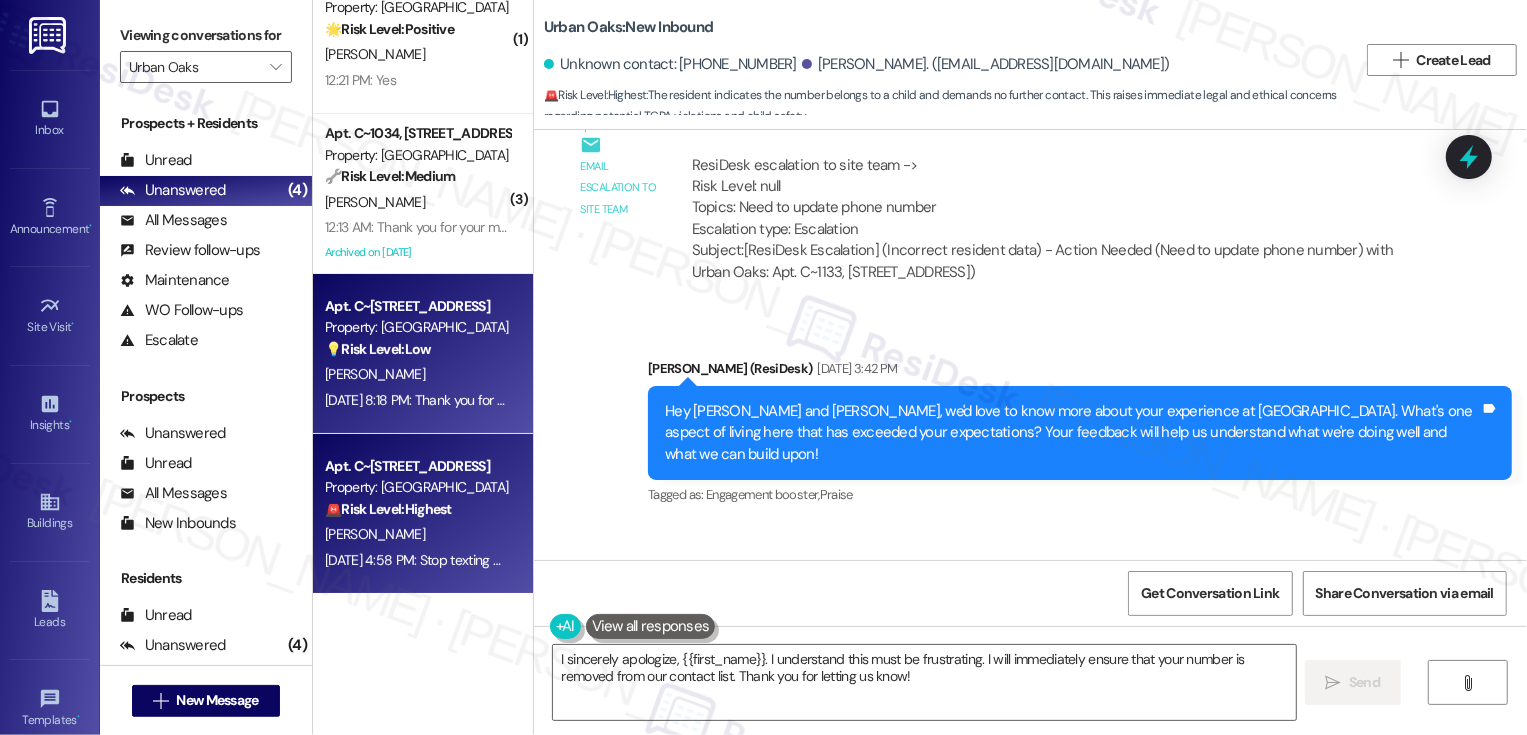 click on "[PERSON_NAME]" at bounding box center (417, 374) 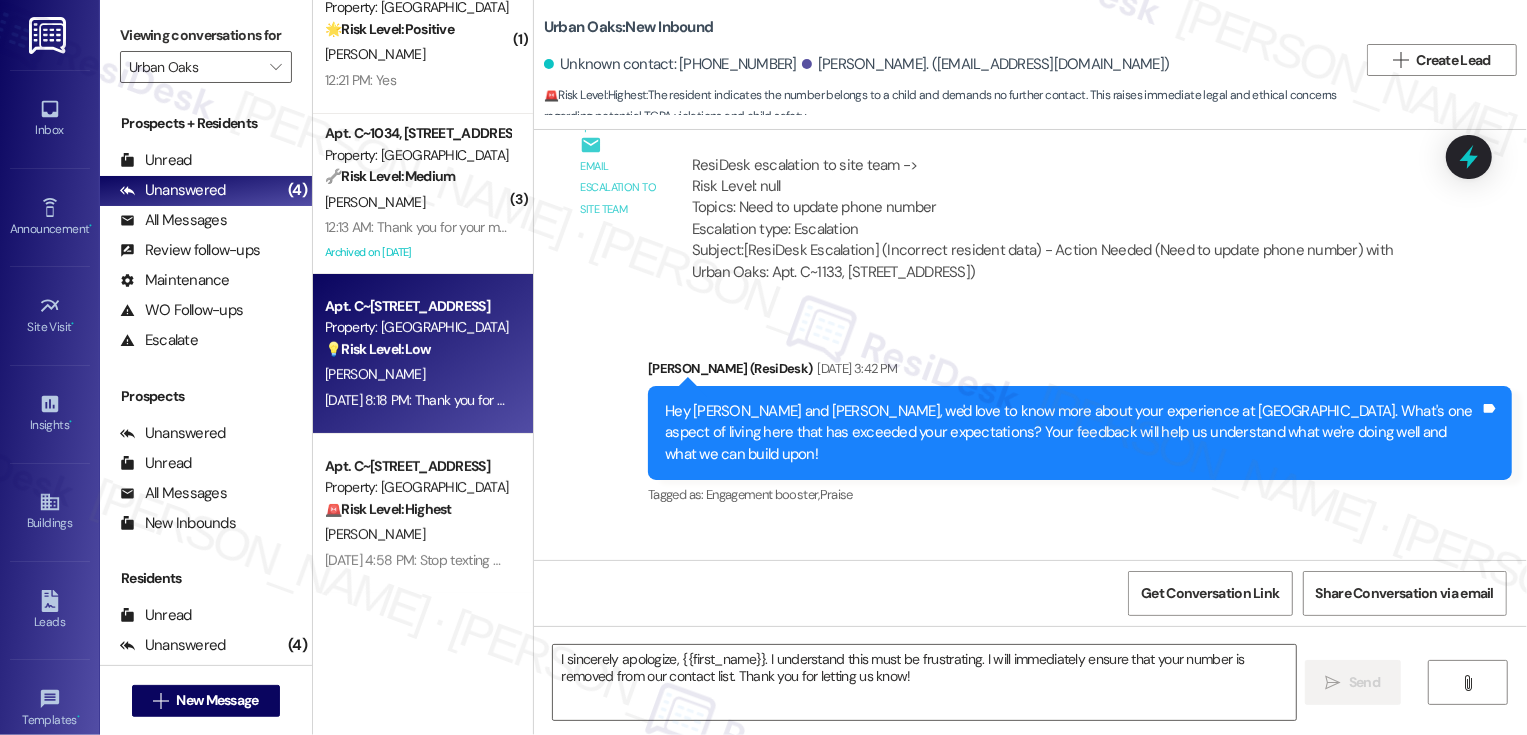 type on "Fetching suggested responses. Please feel free to read through the conversation in the meantime." 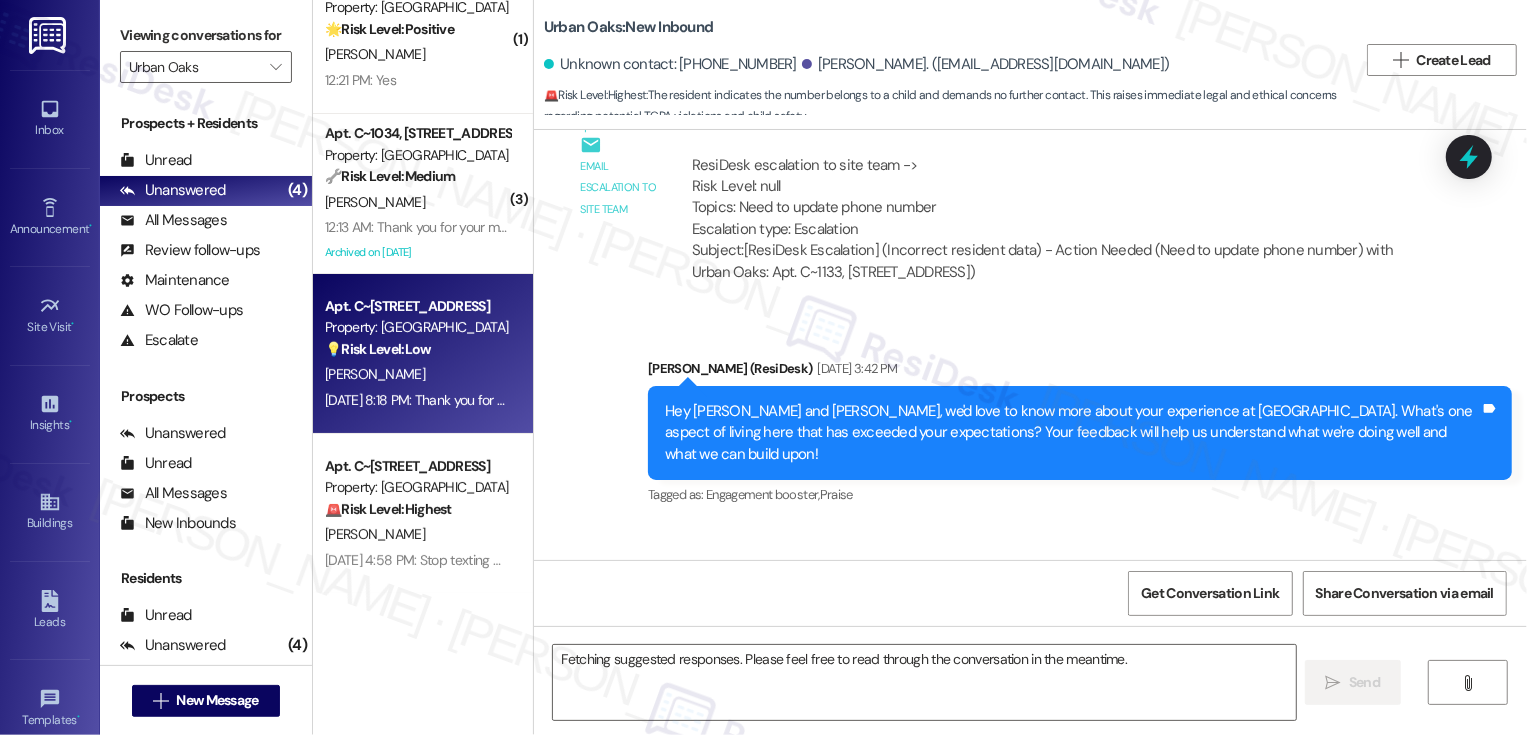 click on "[PERSON_NAME]" at bounding box center (417, 374) 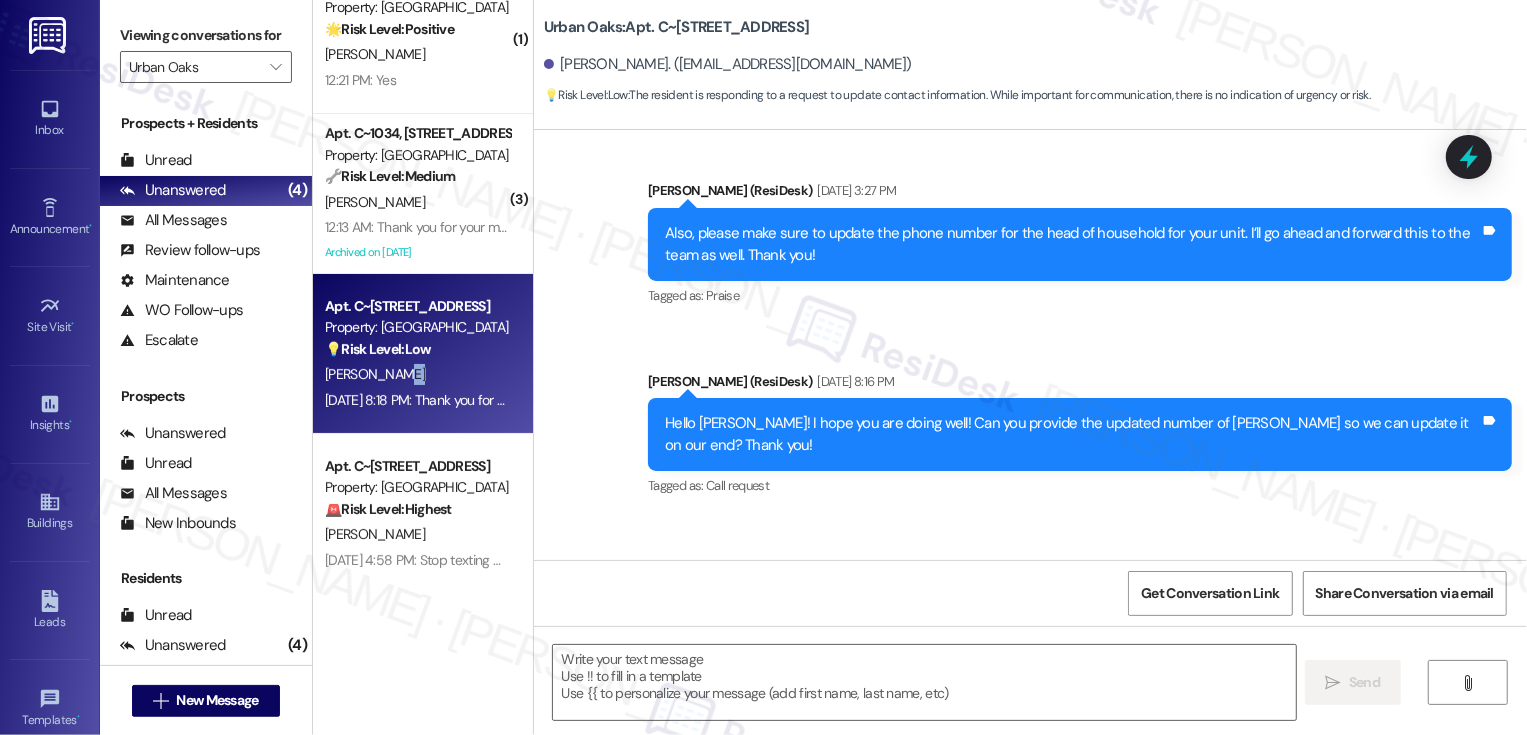 type on "Fetching suggested responses. Please feel free to read through the conversation in the meantime." 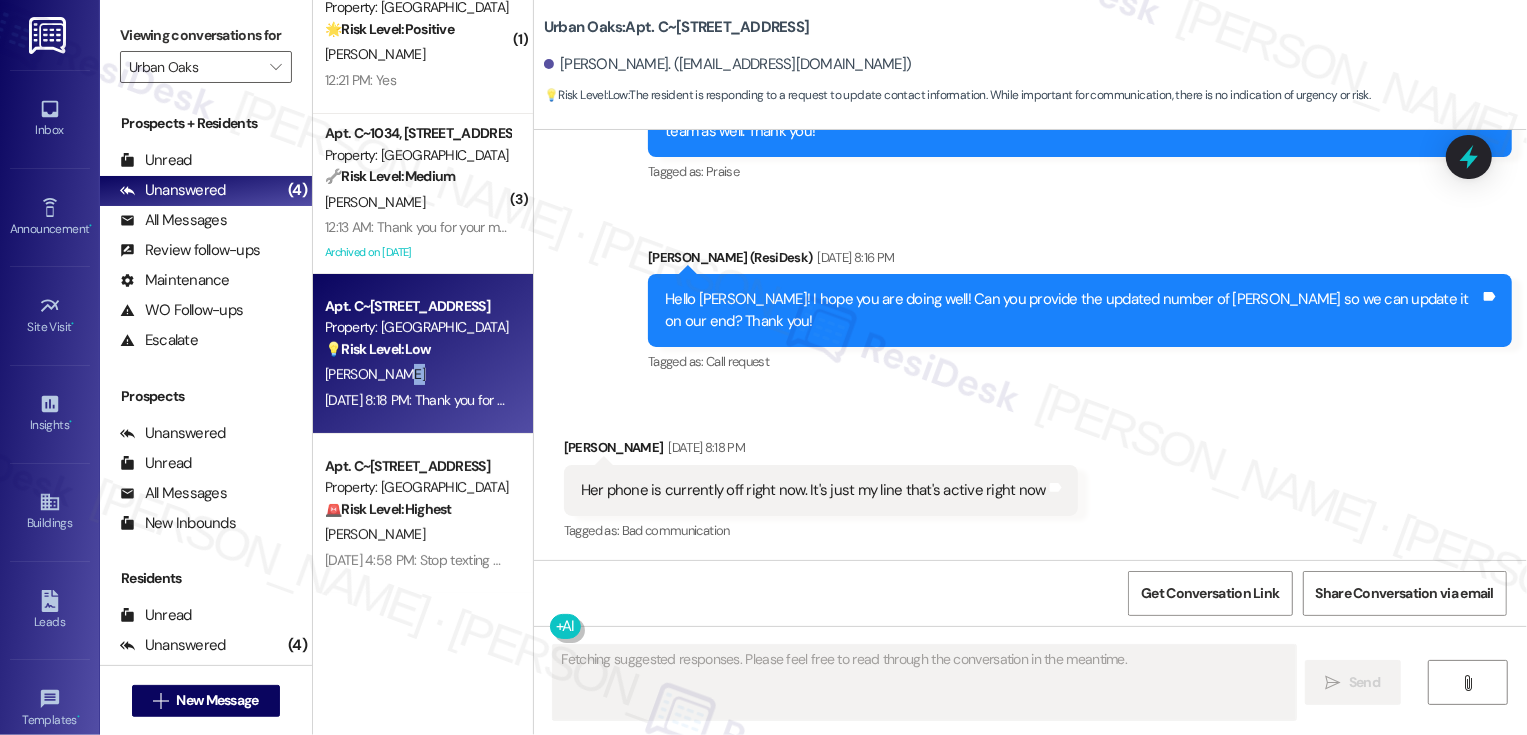 type 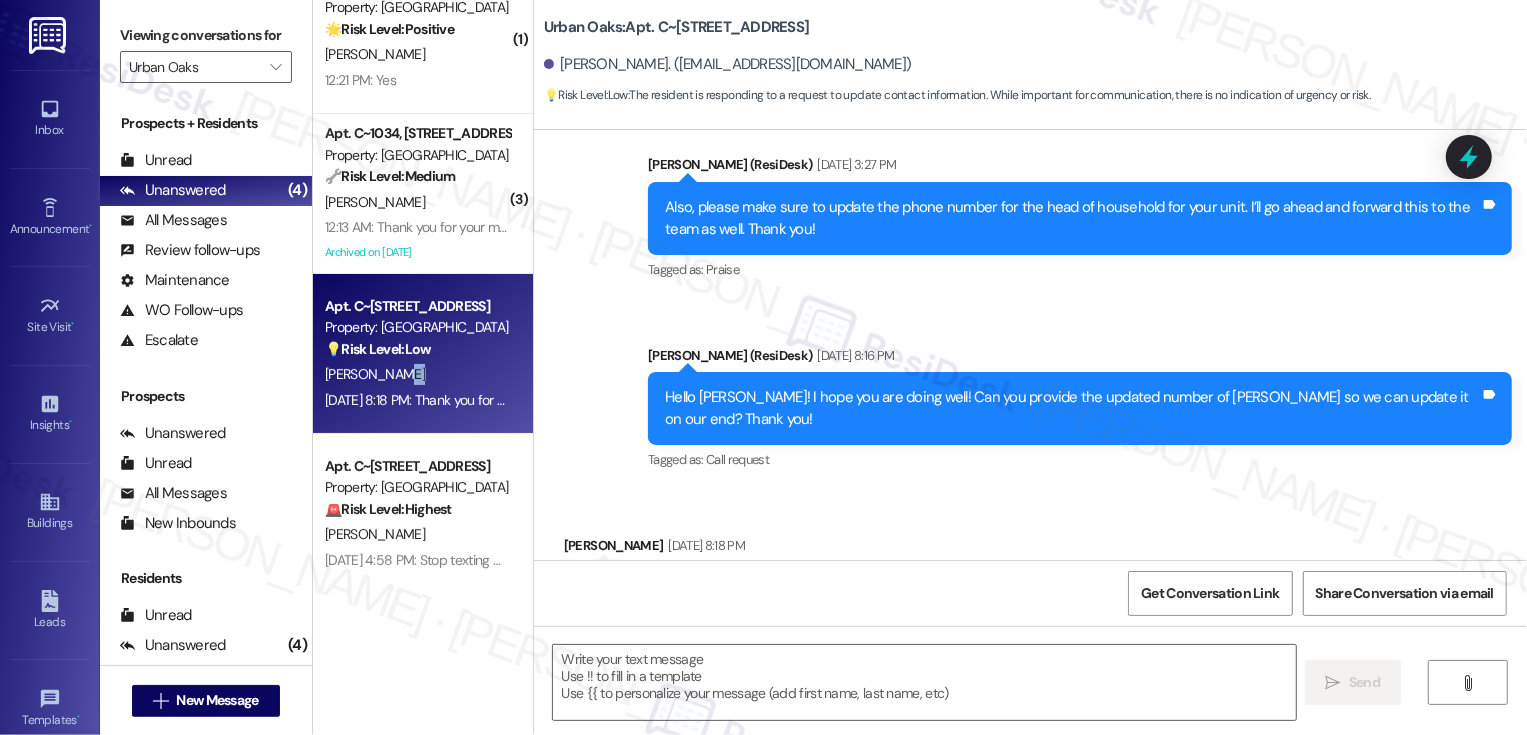 scroll, scrollTop: 416, scrollLeft: 0, axis: vertical 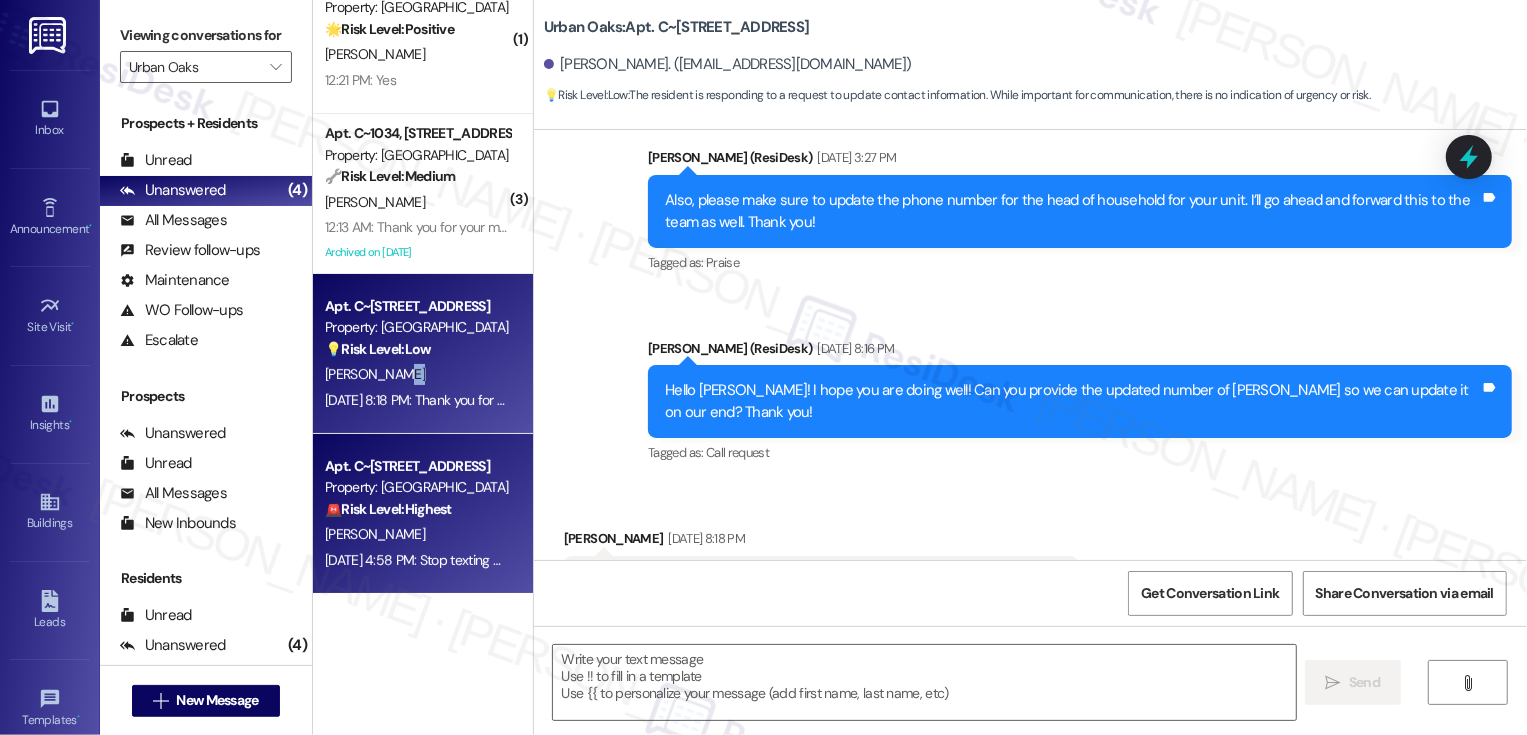 click on "[PERSON_NAME]" at bounding box center (417, 534) 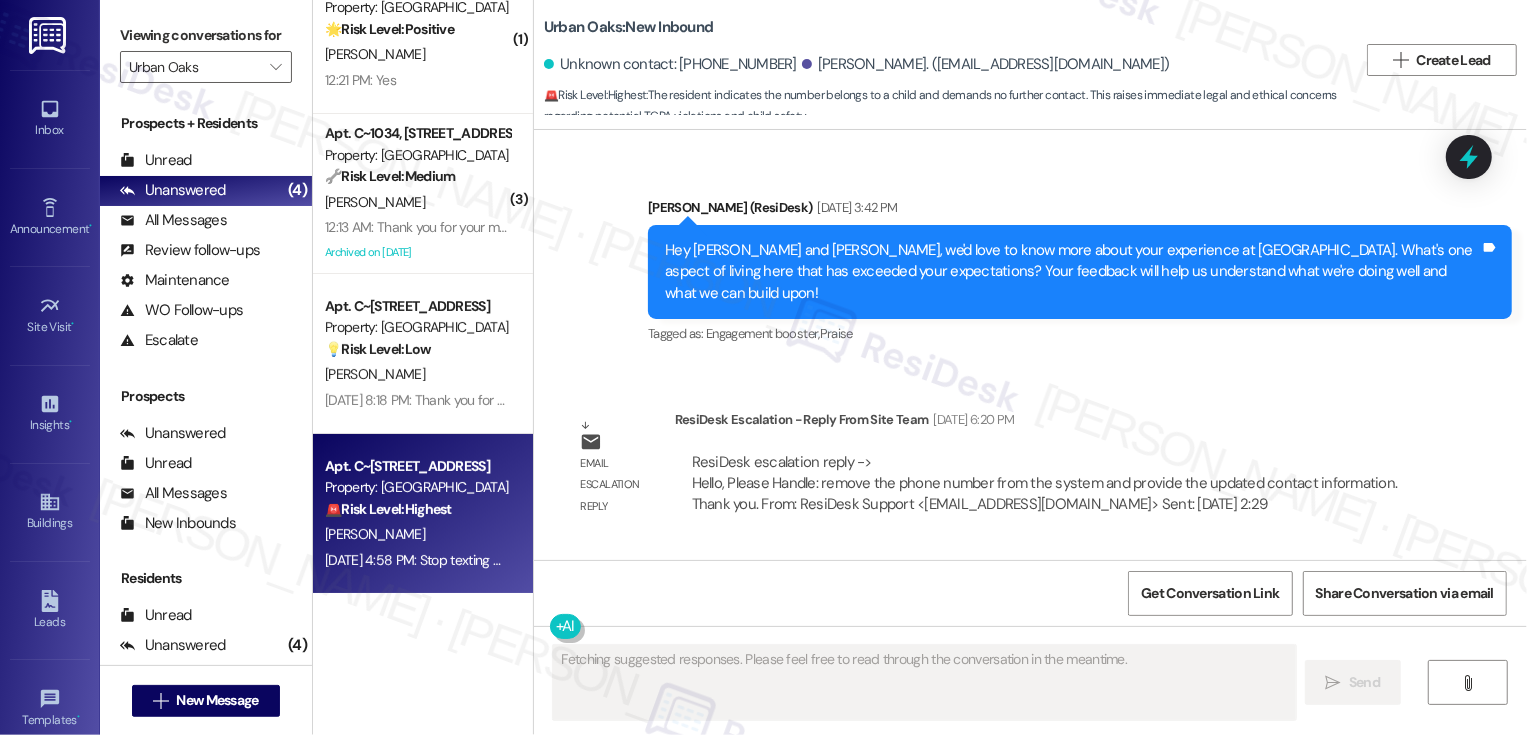scroll, scrollTop: 1632, scrollLeft: 0, axis: vertical 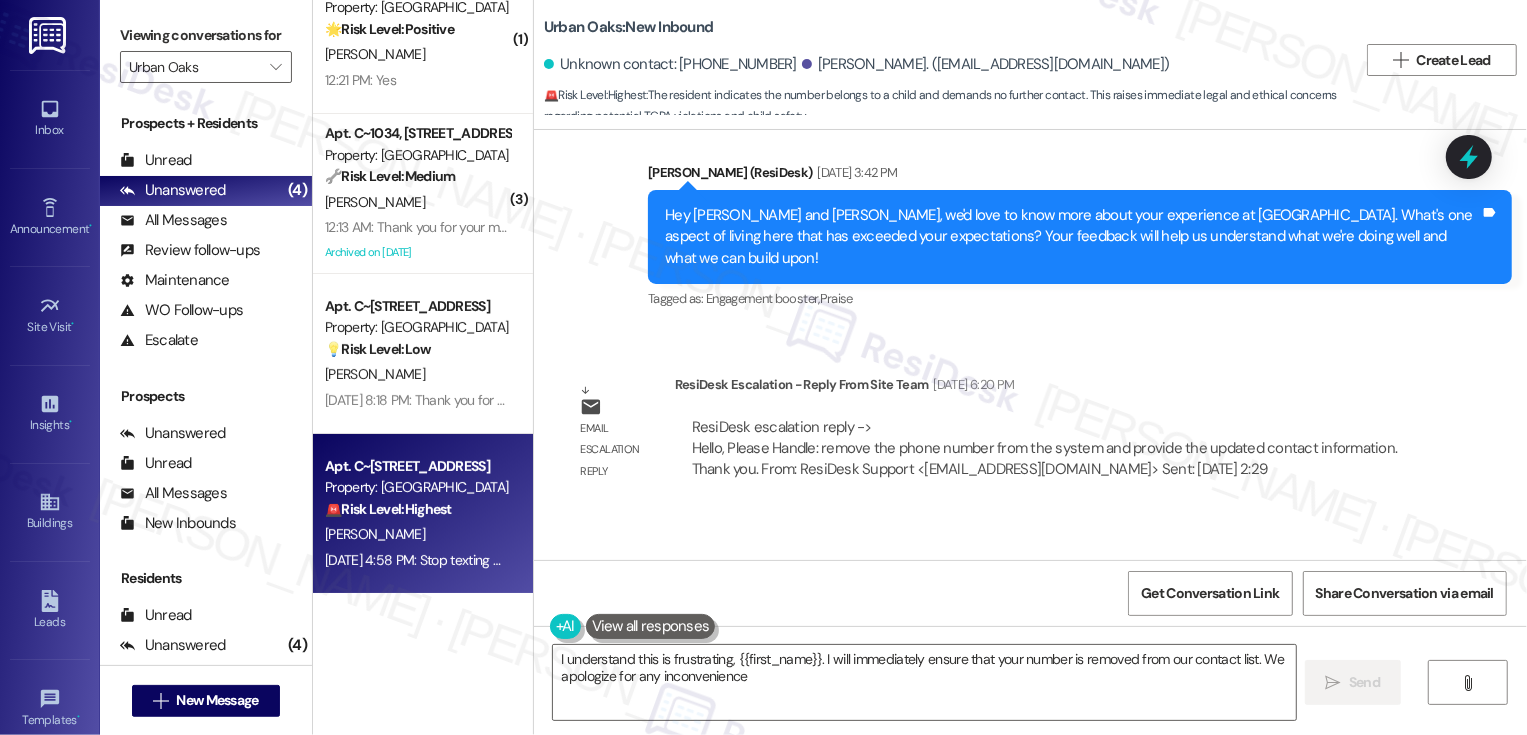 type on "I understand this is frustrating, {{first_name}}. I will immediately ensure that your number is removed from our contact list. We apologize for any inconvenience." 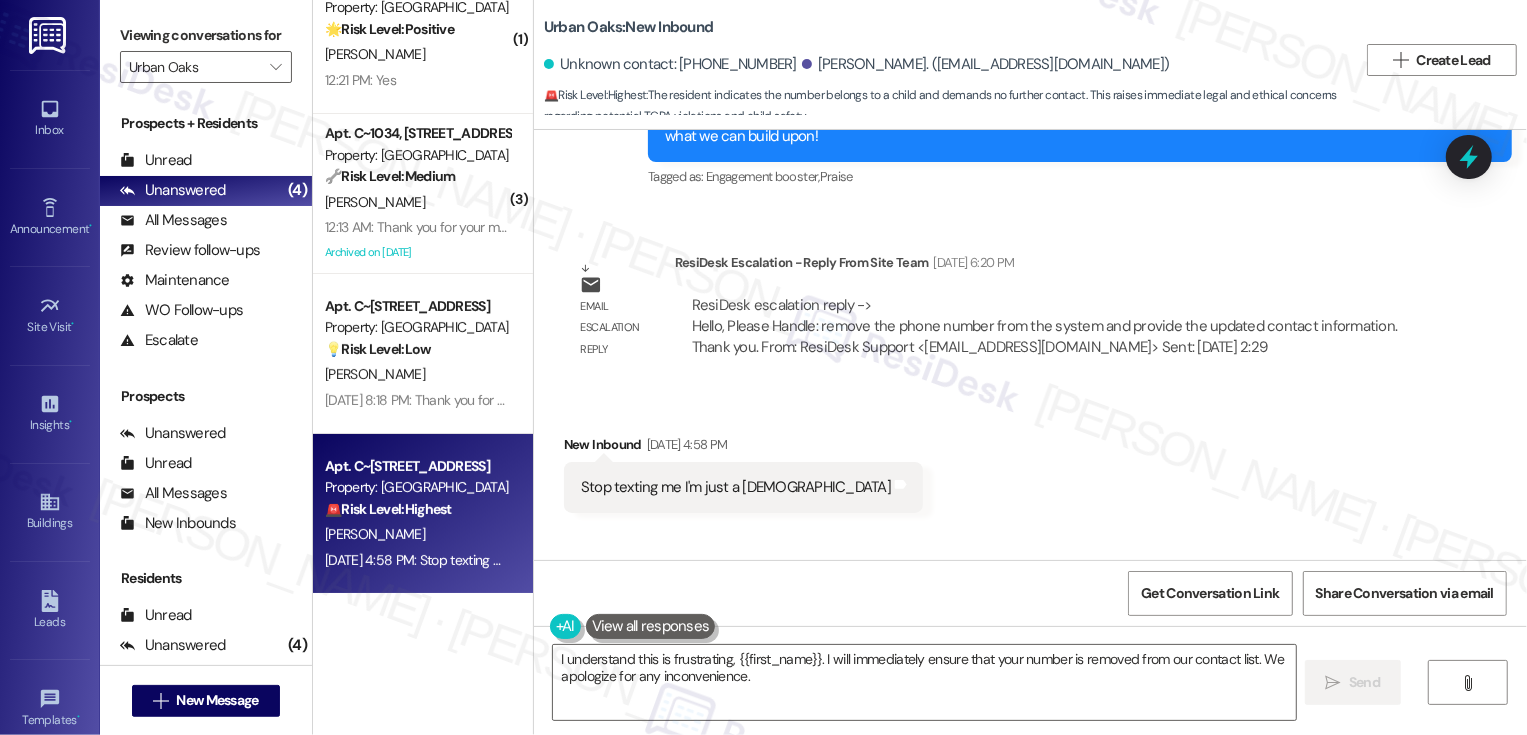 scroll, scrollTop: 1780, scrollLeft: 0, axis: vertical 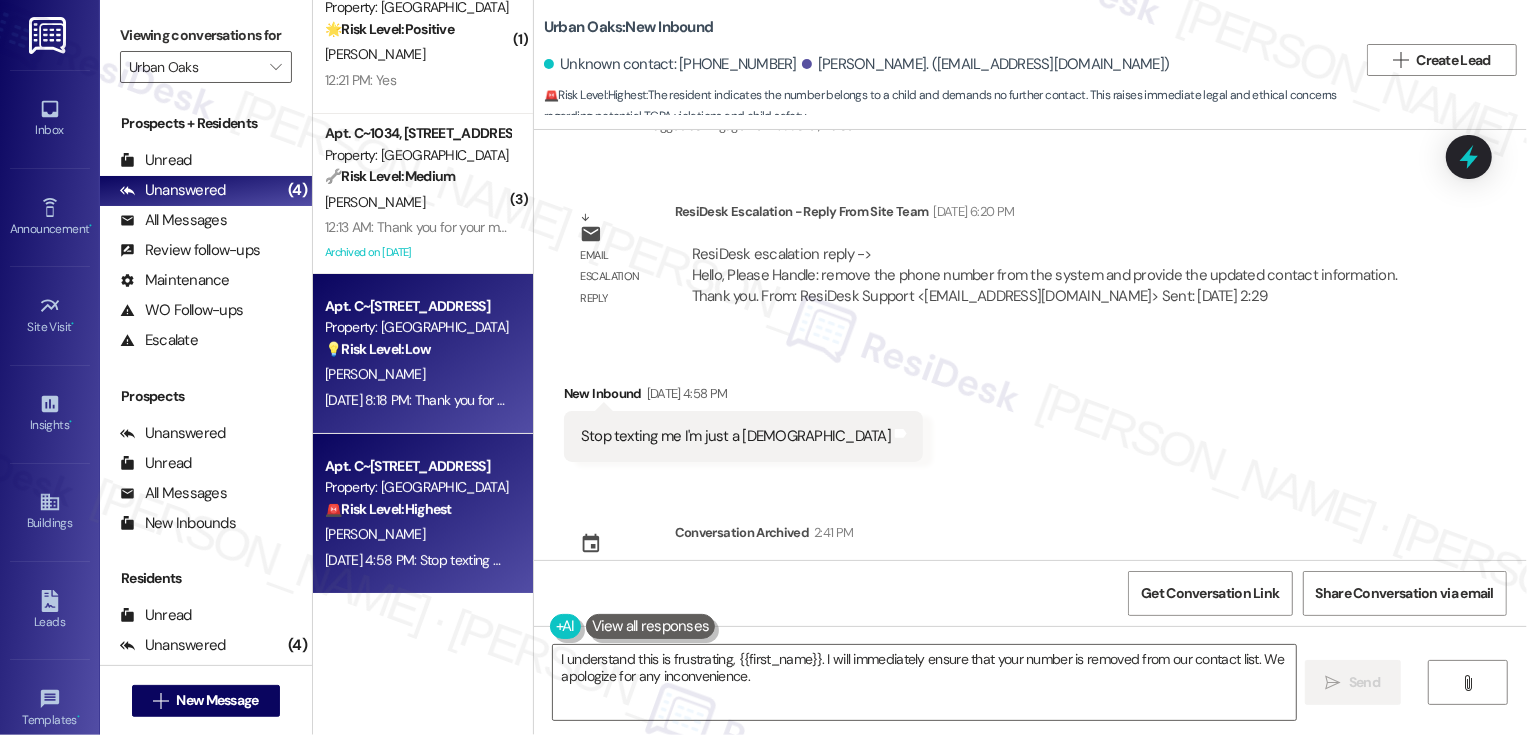 click on "[PERSON_NAME]" at bounding box center (417, 374) 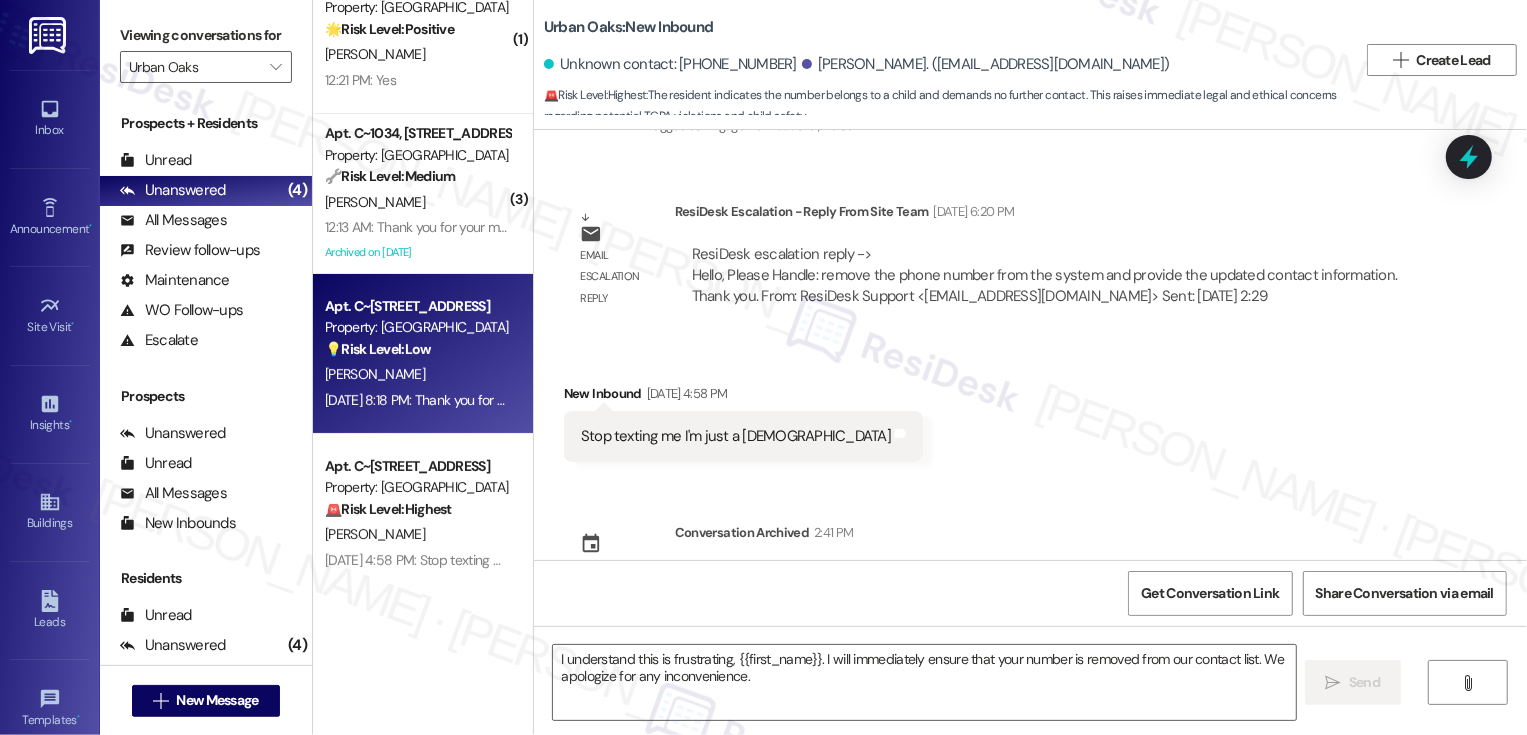 type on "Fetching suggested responses. Please feel free to read through the conversation in the meantime." 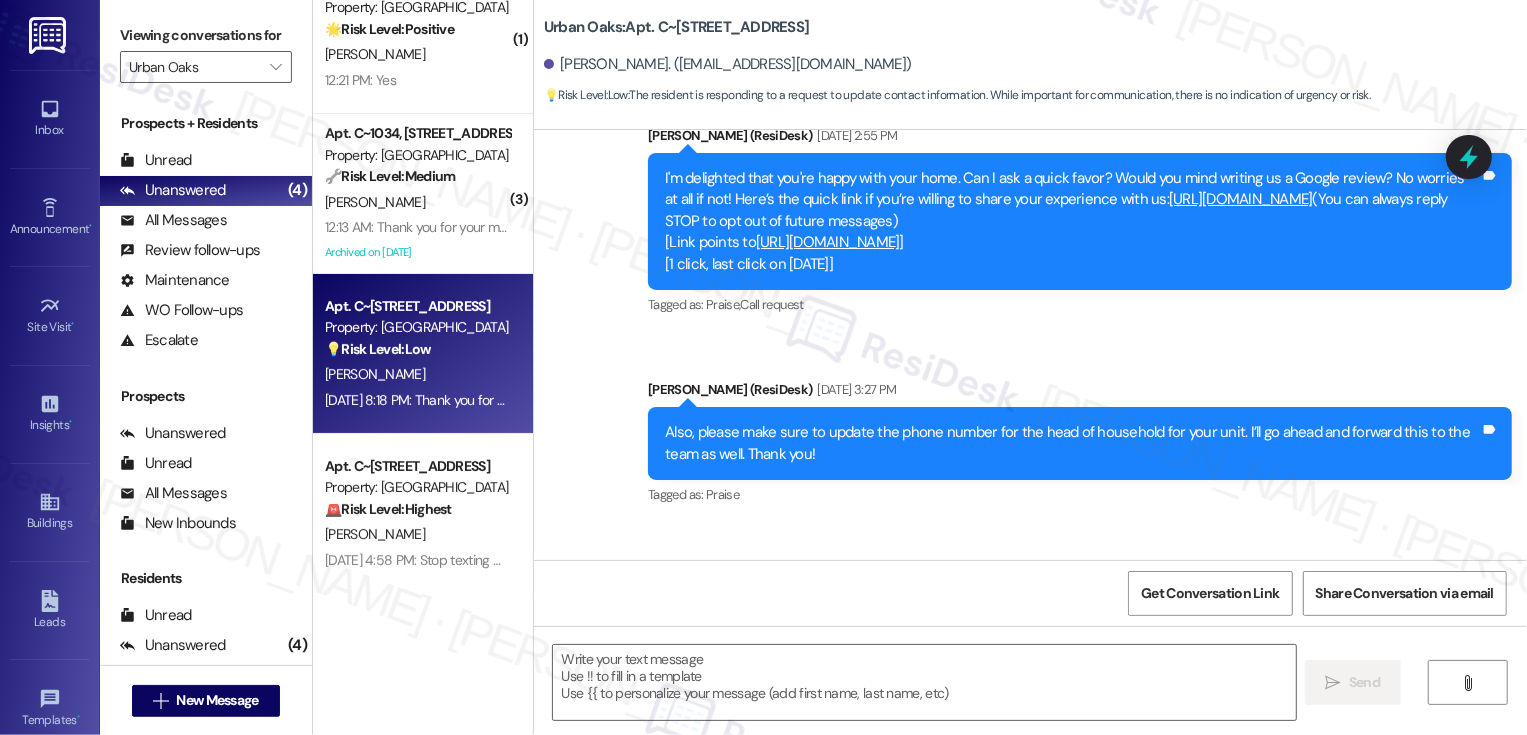 type on "Fetching suggested responses. Please feel free to read through the conversation in the meantime." 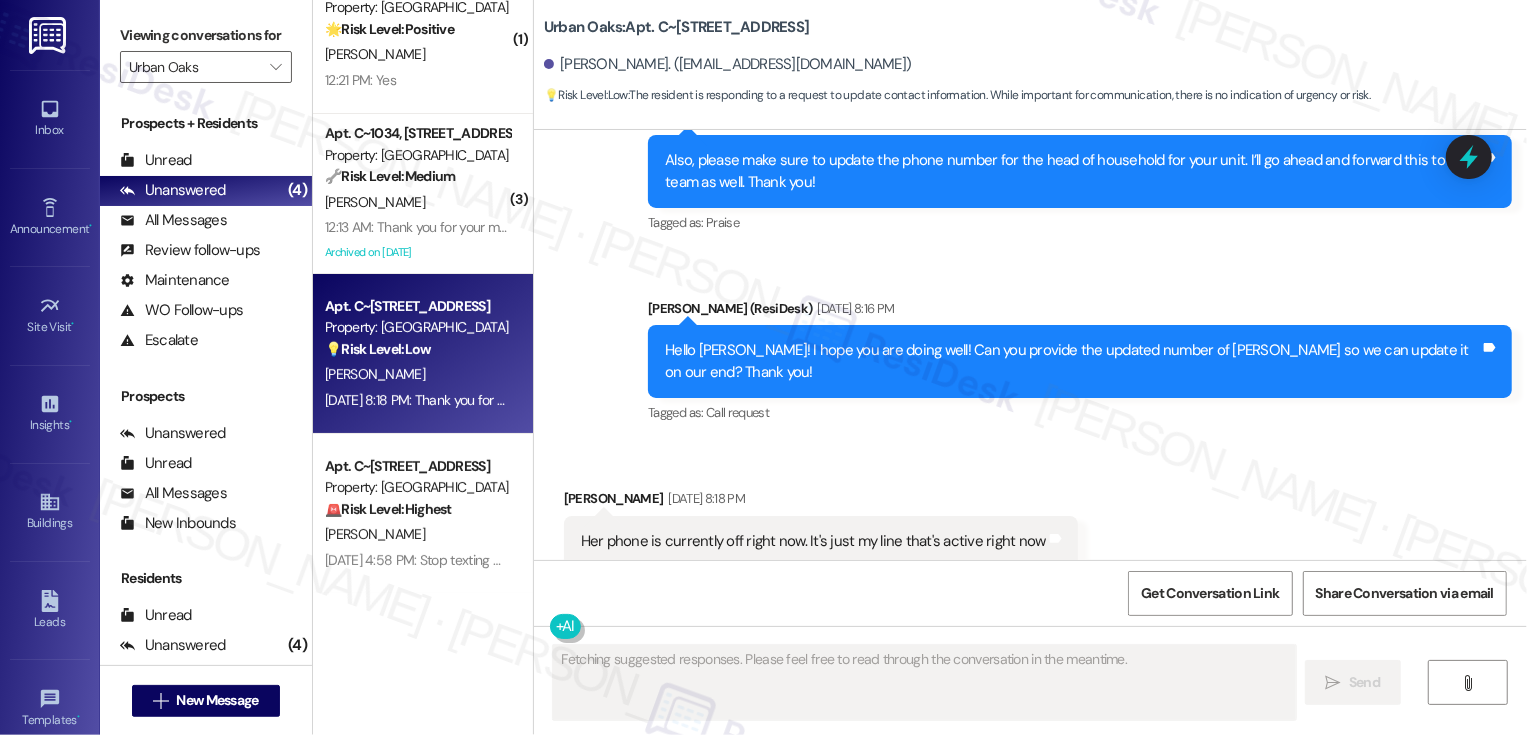 scroll, scrollTop: 507, scrollLeft: 0, axis: vertical 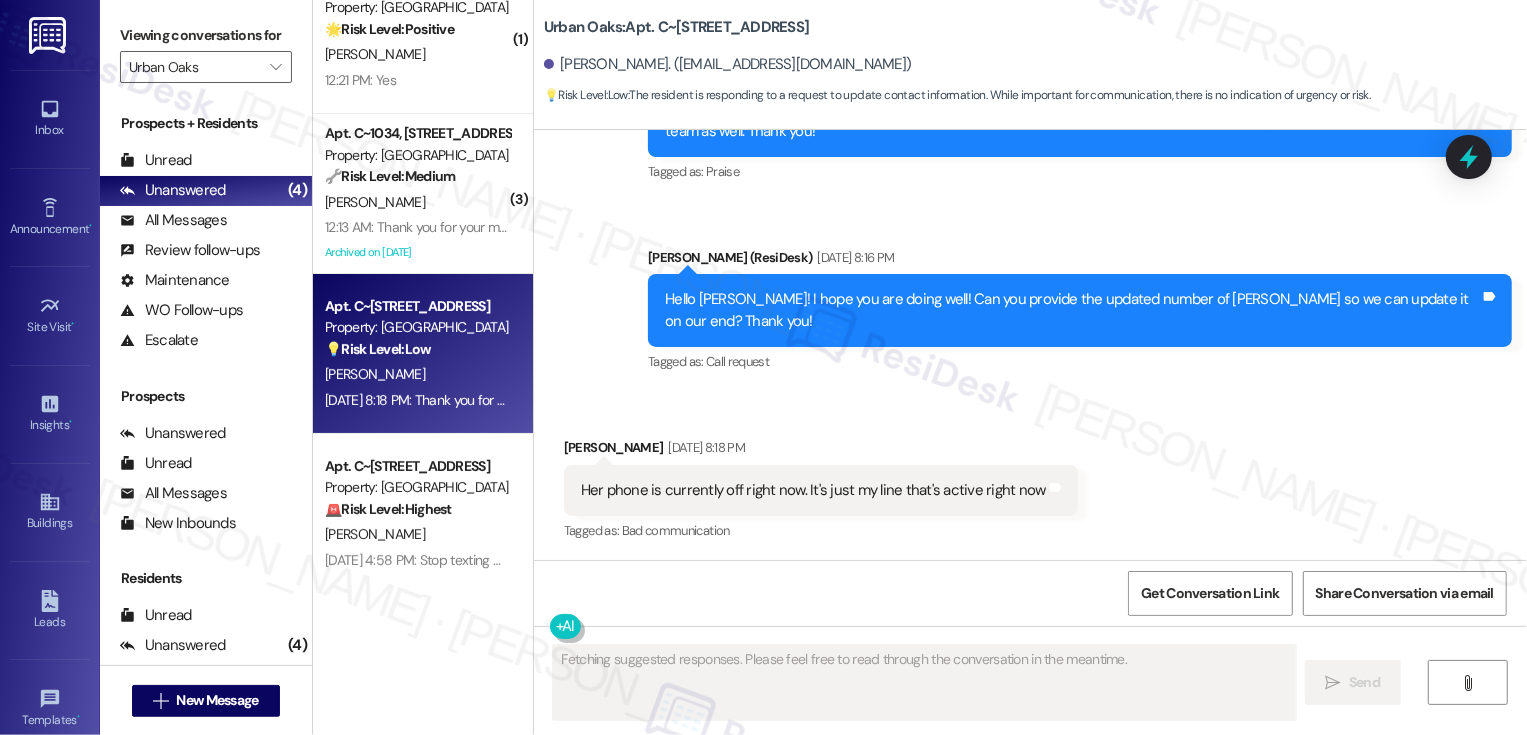 type 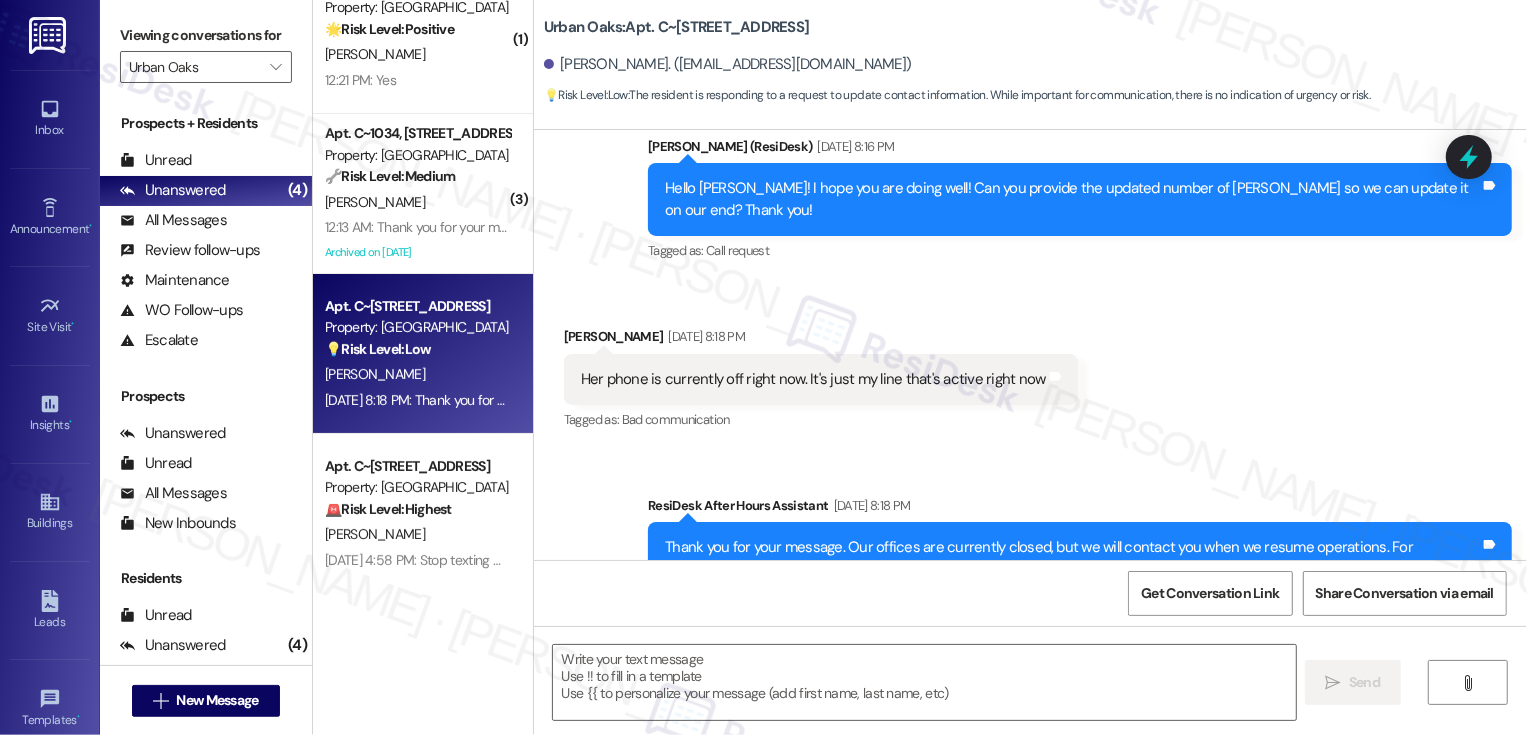 scroll, scrollTop: 698, scrollLeft: 0, axis: vertical 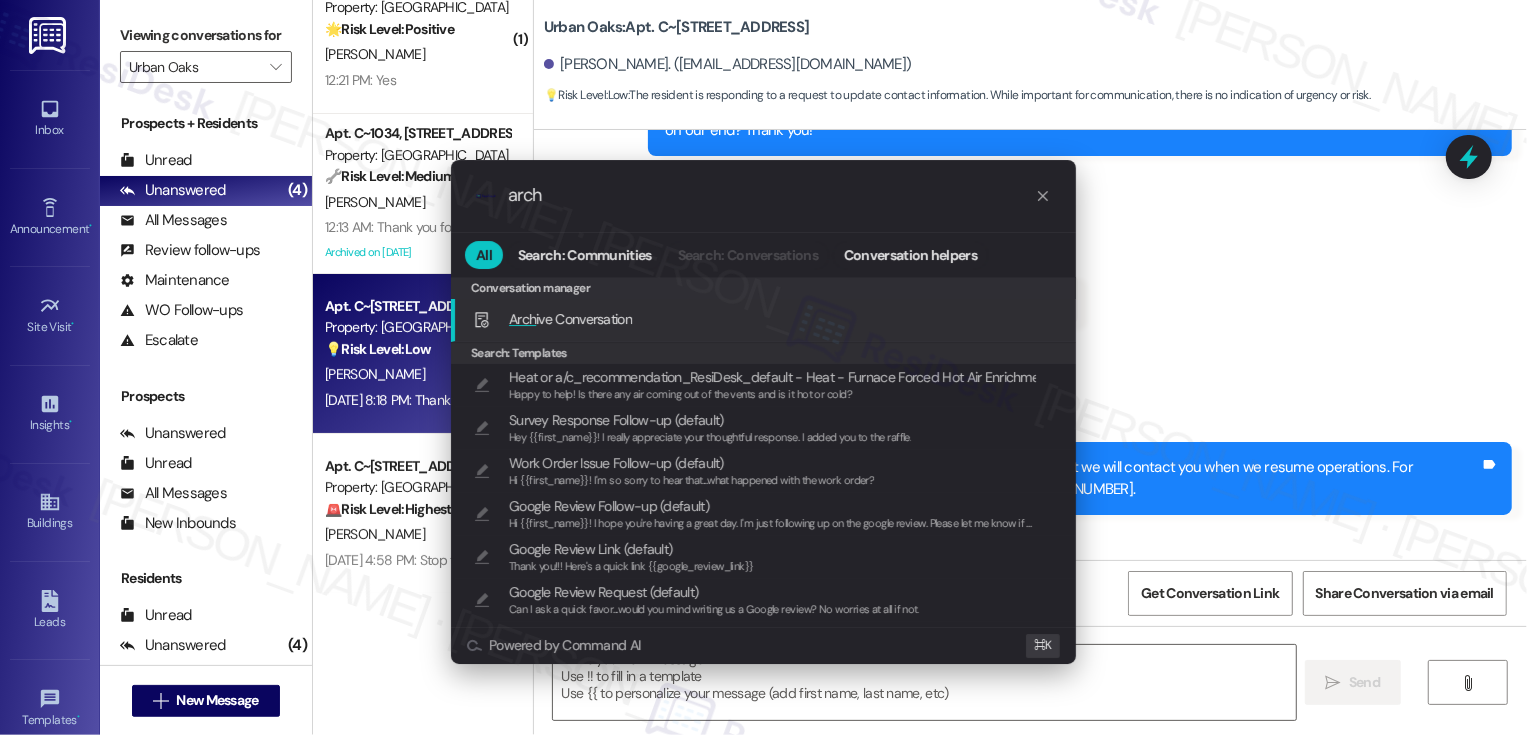 type on "archi" 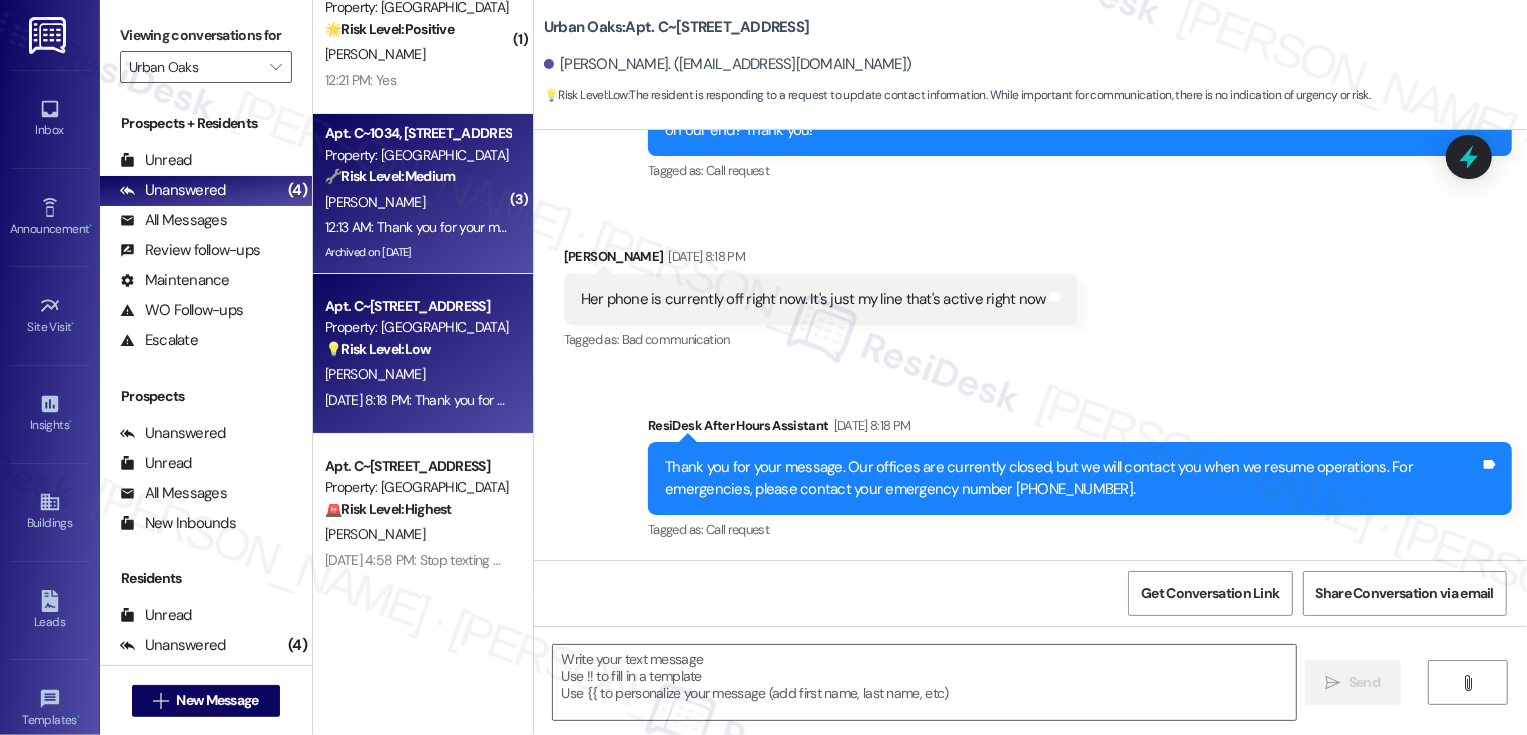 click on "12:13 AM: Thank you for your message. Our offices are currently closed, but we will contact you when we resume operations. For emergencies, please contact your emergency number [PHONE_NUMBER]. 12:13 AM: Thank you for your message. Our offices are currently closed, but we will contact you when we resume operations. For emergencies, please contact your emergency number [PHONE_NUMBER]." at bounding box center [910, 227] 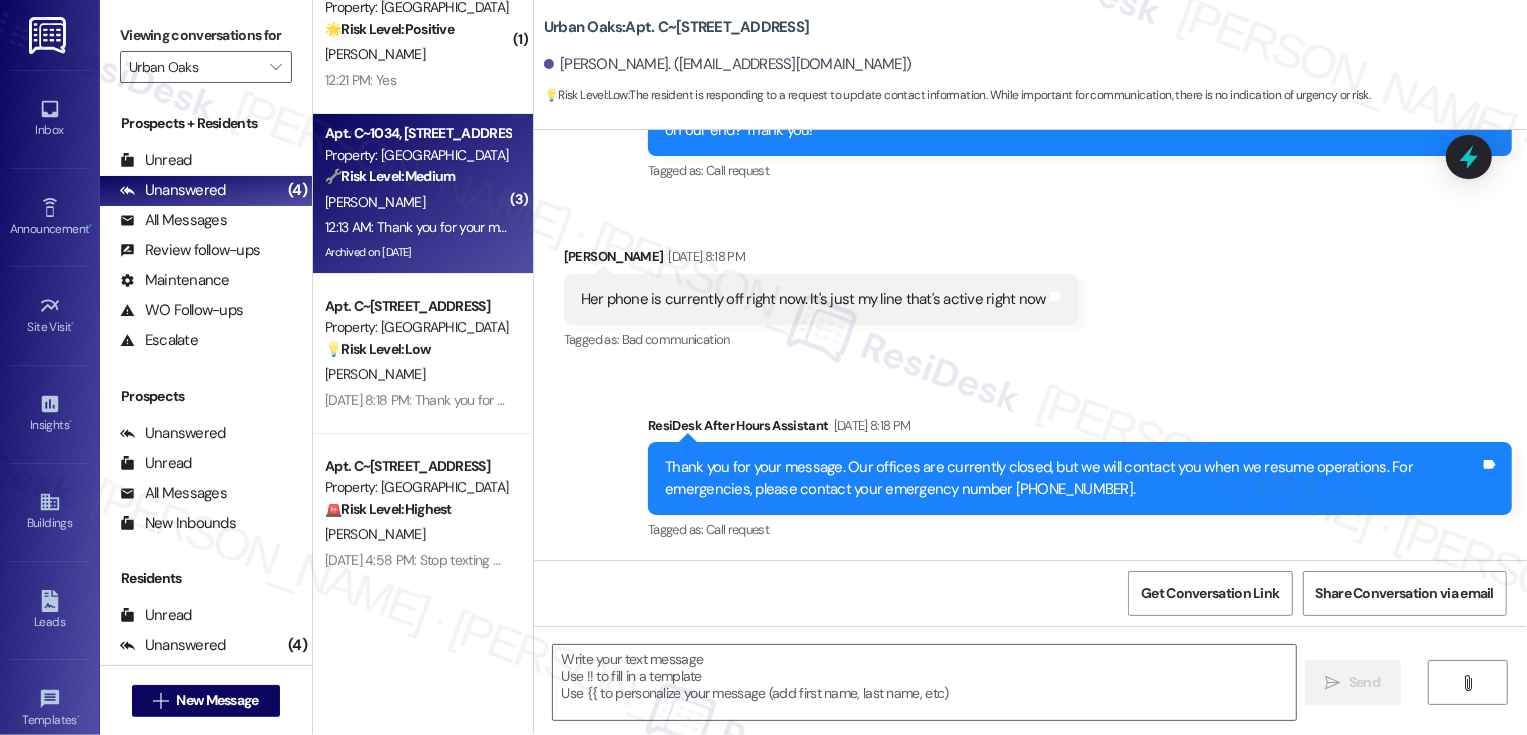 click on "12:13 AM: Thank you for your message. Our offices are currently closed, but we will contact you when we resume operations. For emergencies, please contact your emergency number [PHONE_NUMBER]. 12:13 AM: Thank you for your message. Our offices are currently closed, but we will contact you when we resume operations. For emergencies, please contact your emergency number [PHONE_NUMBER]." at bounding box center [910, 227] 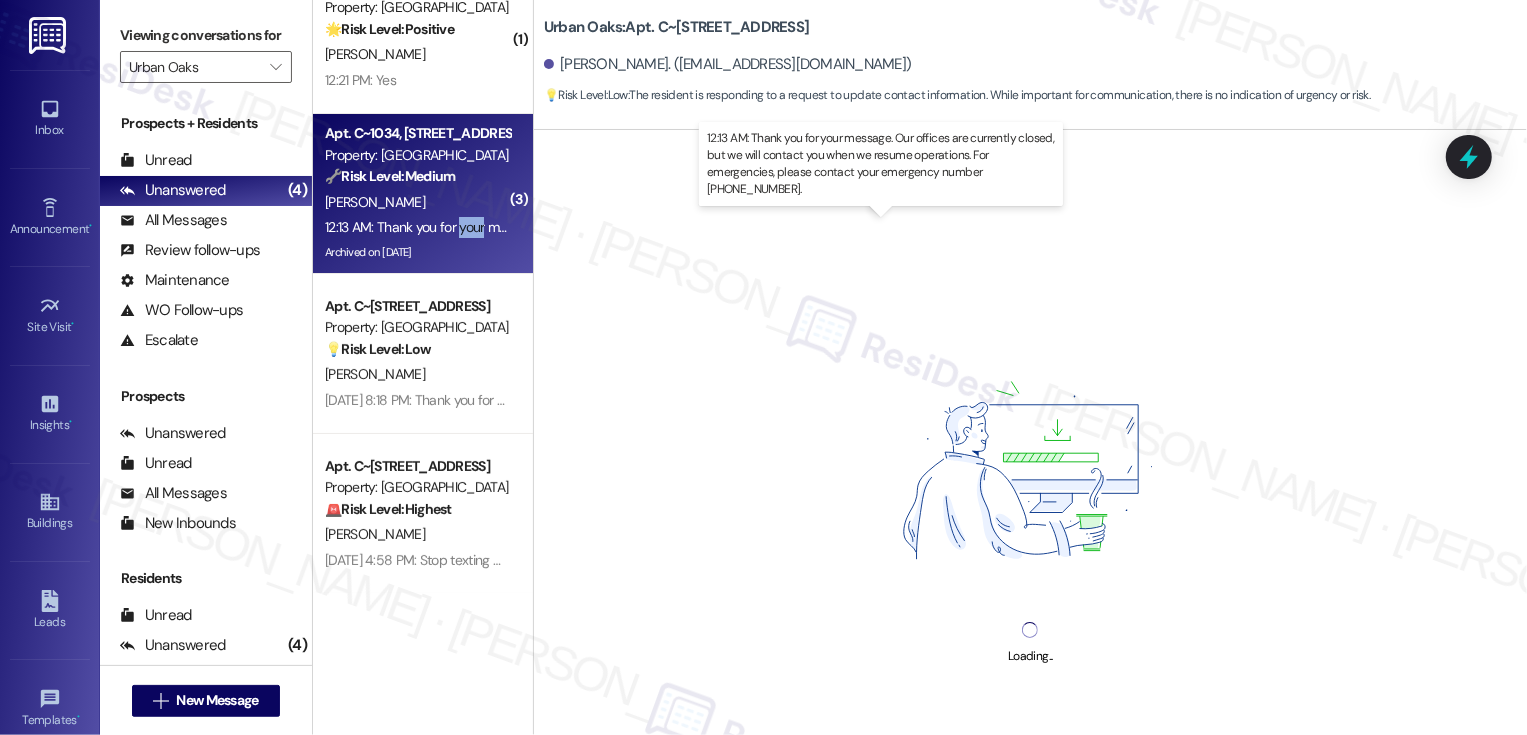 scroll, scrollTop: 0, scrollLeft: 0, axis: both 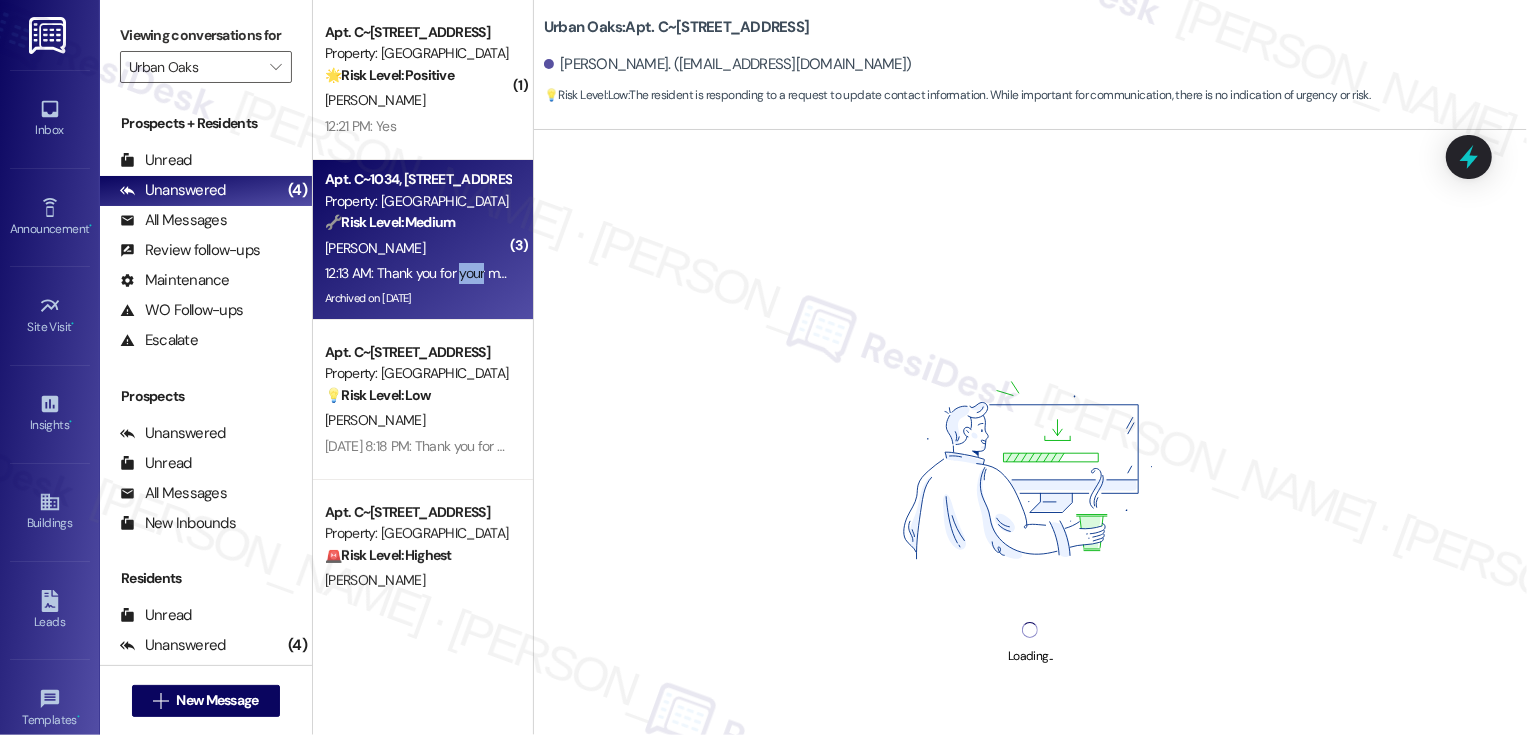 click on "🔧  Risk Level:  Medium The resident is complaining about noise from upstairs neighbors. While the resident is clearly frustrated and the noise is impacting their peaceful enjoyment of their dwelling, there is no immediate threat, lease violation, or policy failure indicated. The resident's concern about calling security suggests a desire for anonymity, which could be addressed through property management intervention. This is a recurring nuisance complaint that warrants attention but does not require immediate escalation." at bounding box center (417, 222) 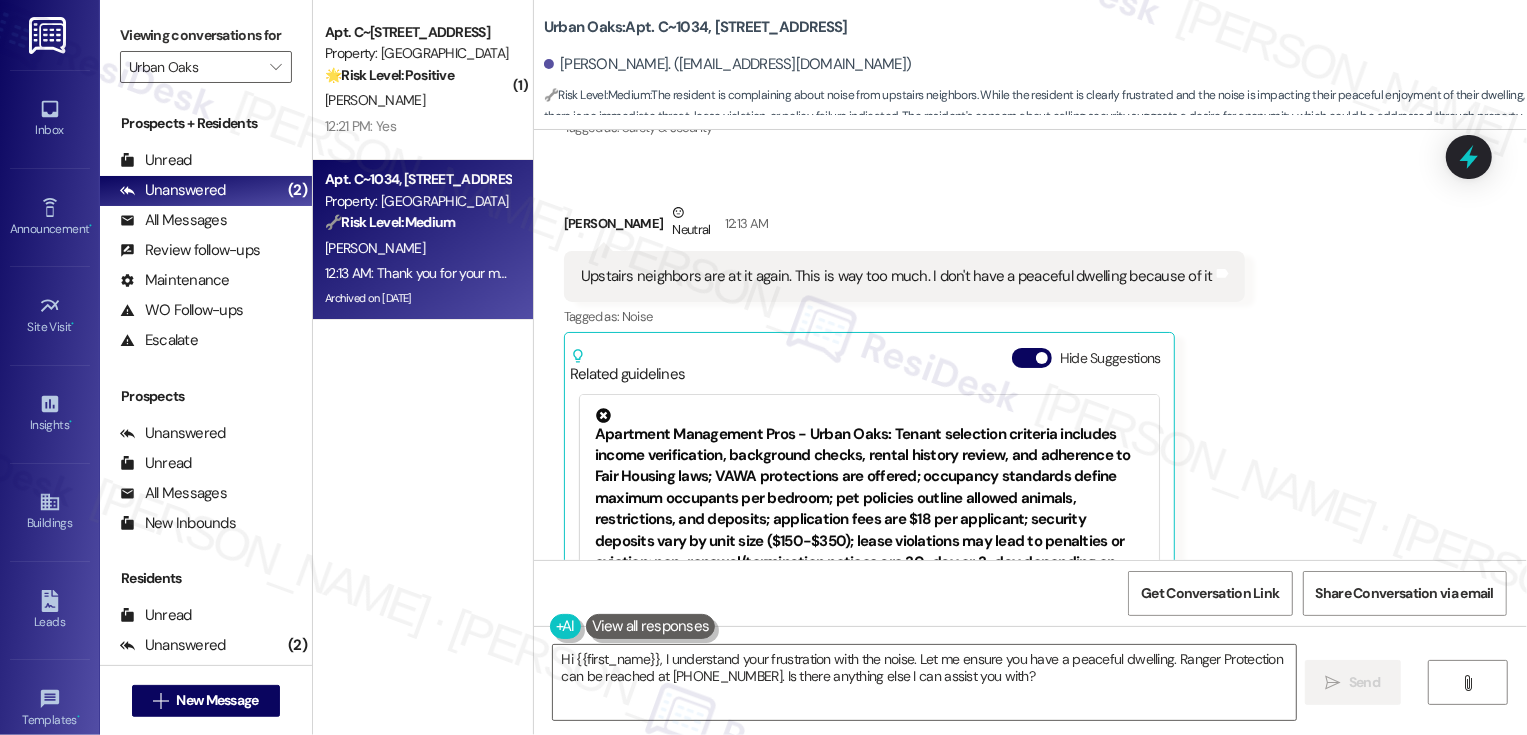 scroll, scrollTop: 18605, scrollLeft: 0, axis: vertical 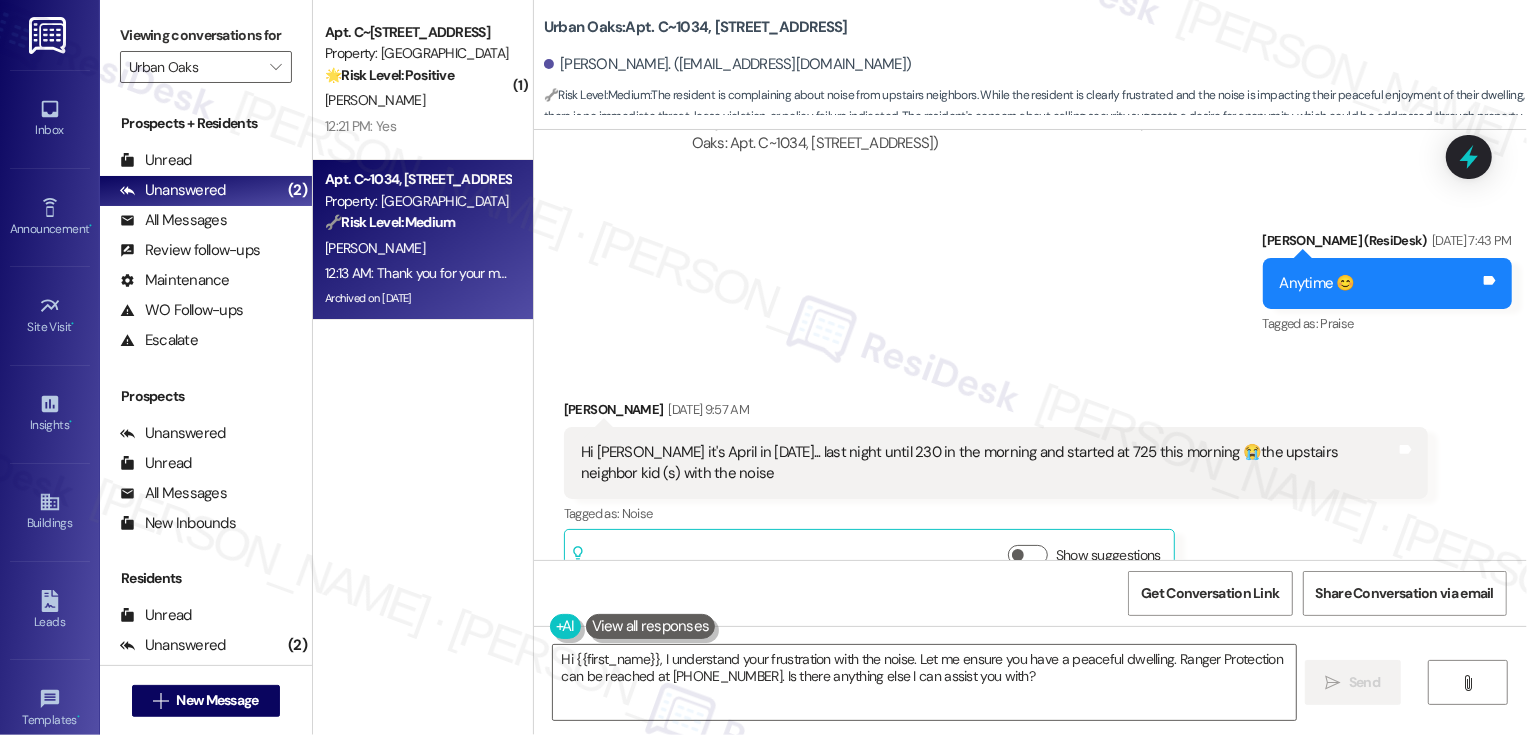 click on "[PERSON_NAME] [DATE] 9:57 AM" at bounding box center (996, 413) 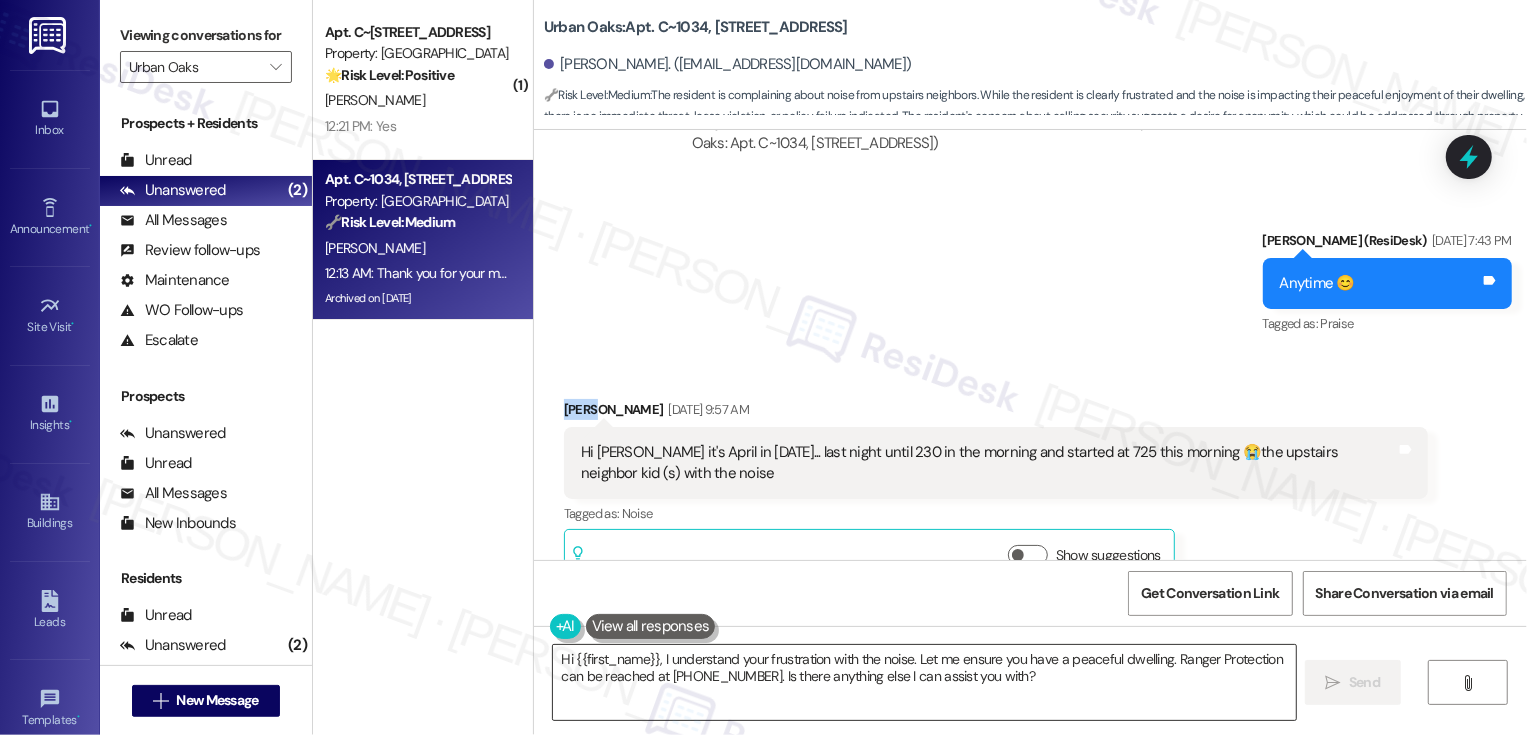 click on "Hi {{first_name}}, I understand your frustration with the noise. Let me ensure you have a peaceful dwelling. Ranger Protection can be reached at [PHONE_NUMBER]. Is there anything else I can assist you with?" at bounding box center [924, 682] 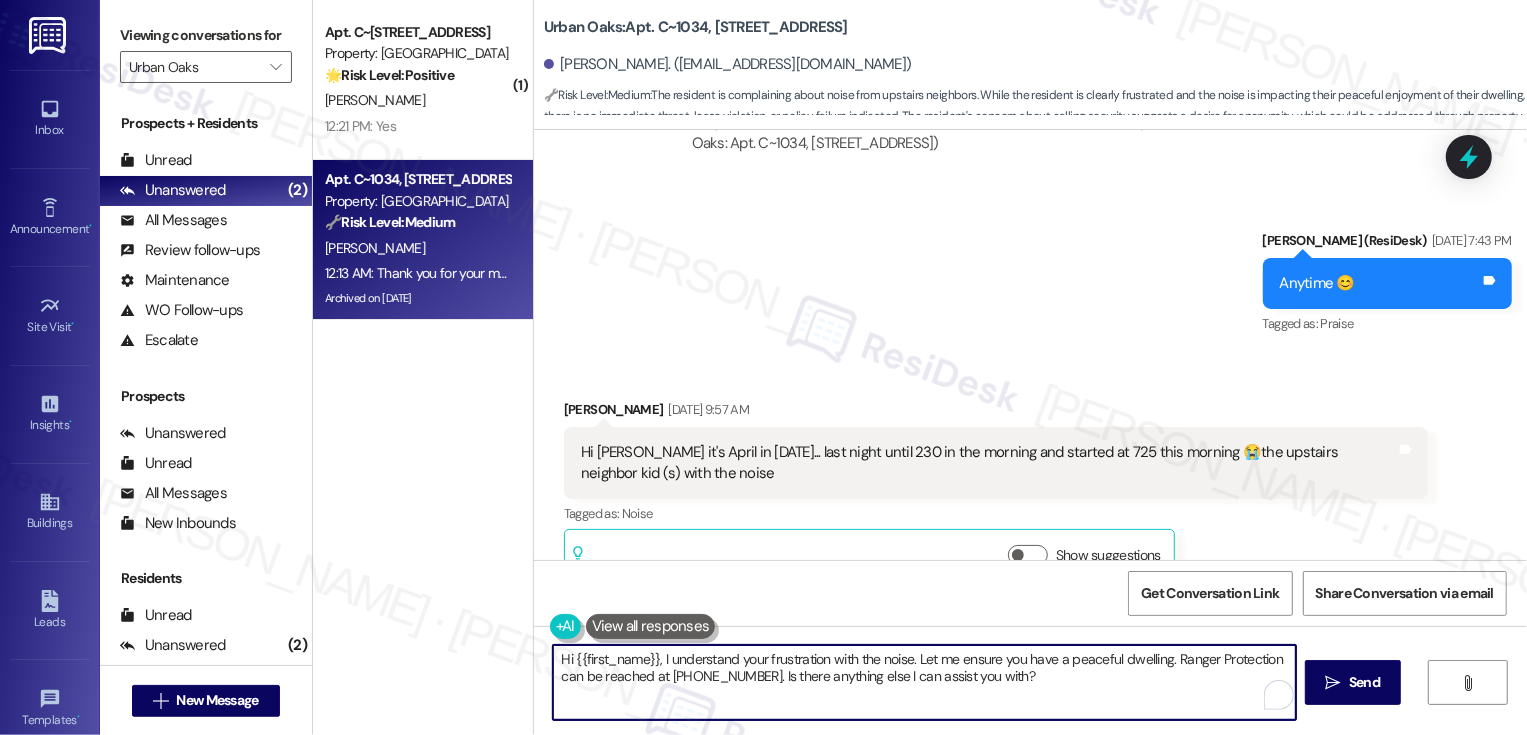 drag, startPoint x: 913, startPoint y: 657, endPoint x: 1036, endPoint y: 708, distance: 133.15405 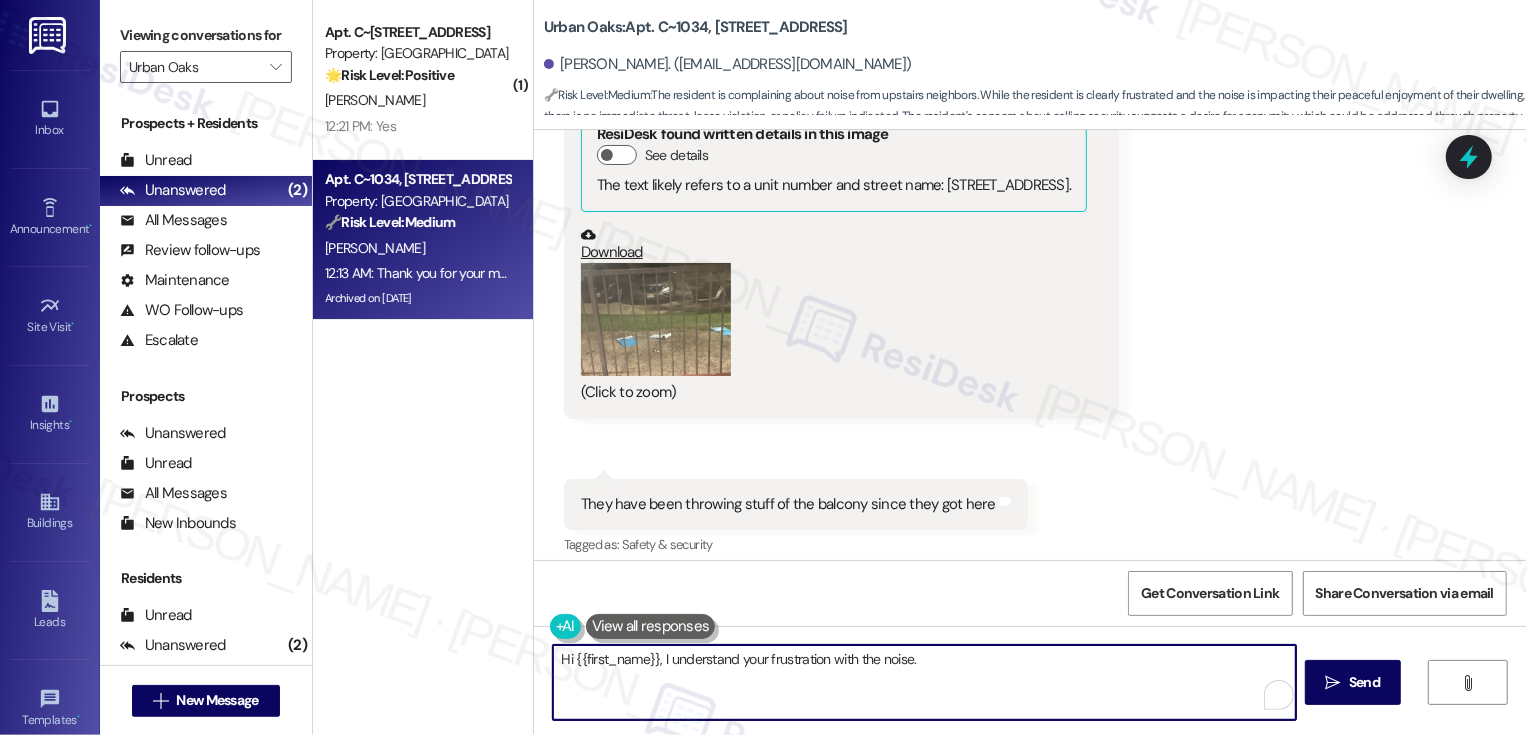 scroll, scrollTop: 7710, scrollLeft: 0, axis: vertical 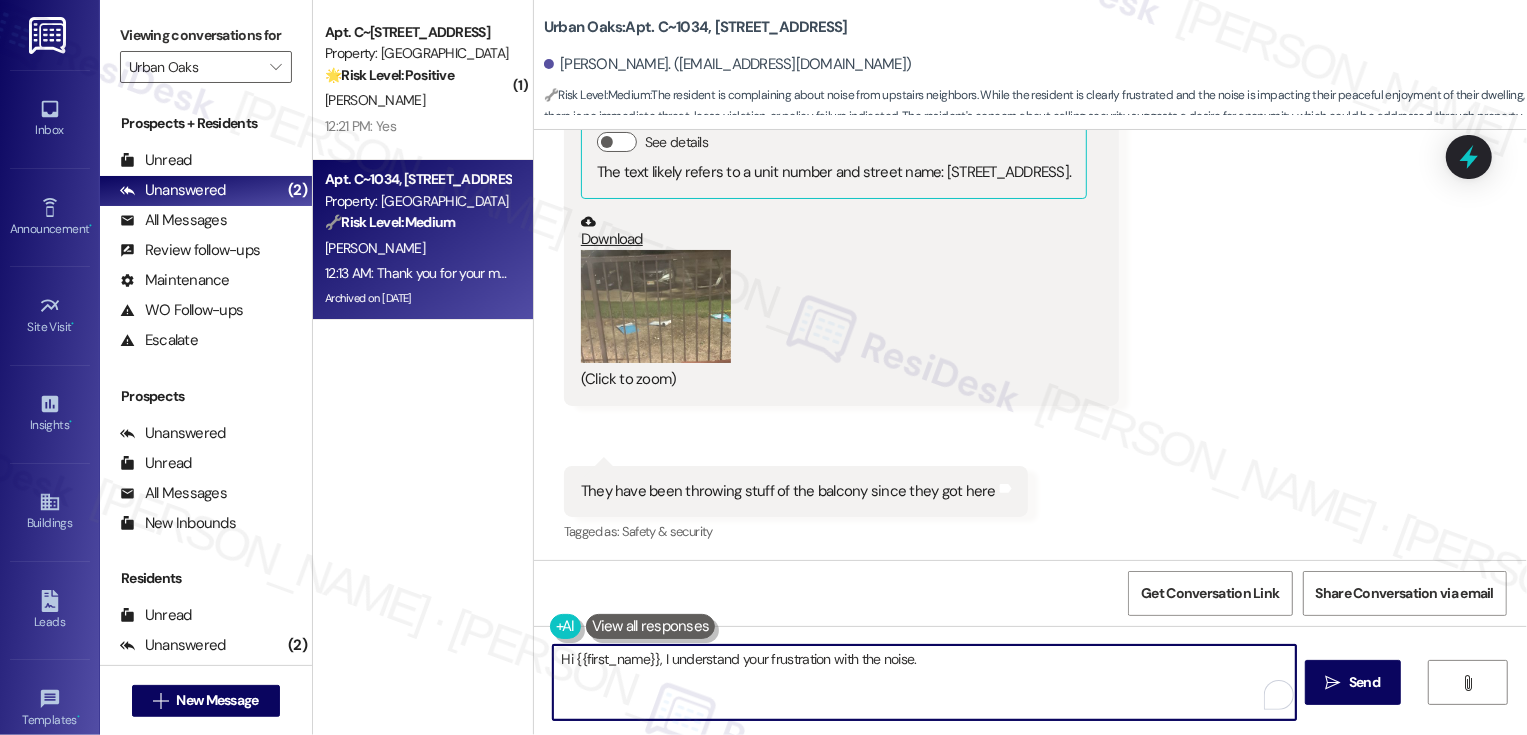 click at bounding box center (656, 306) 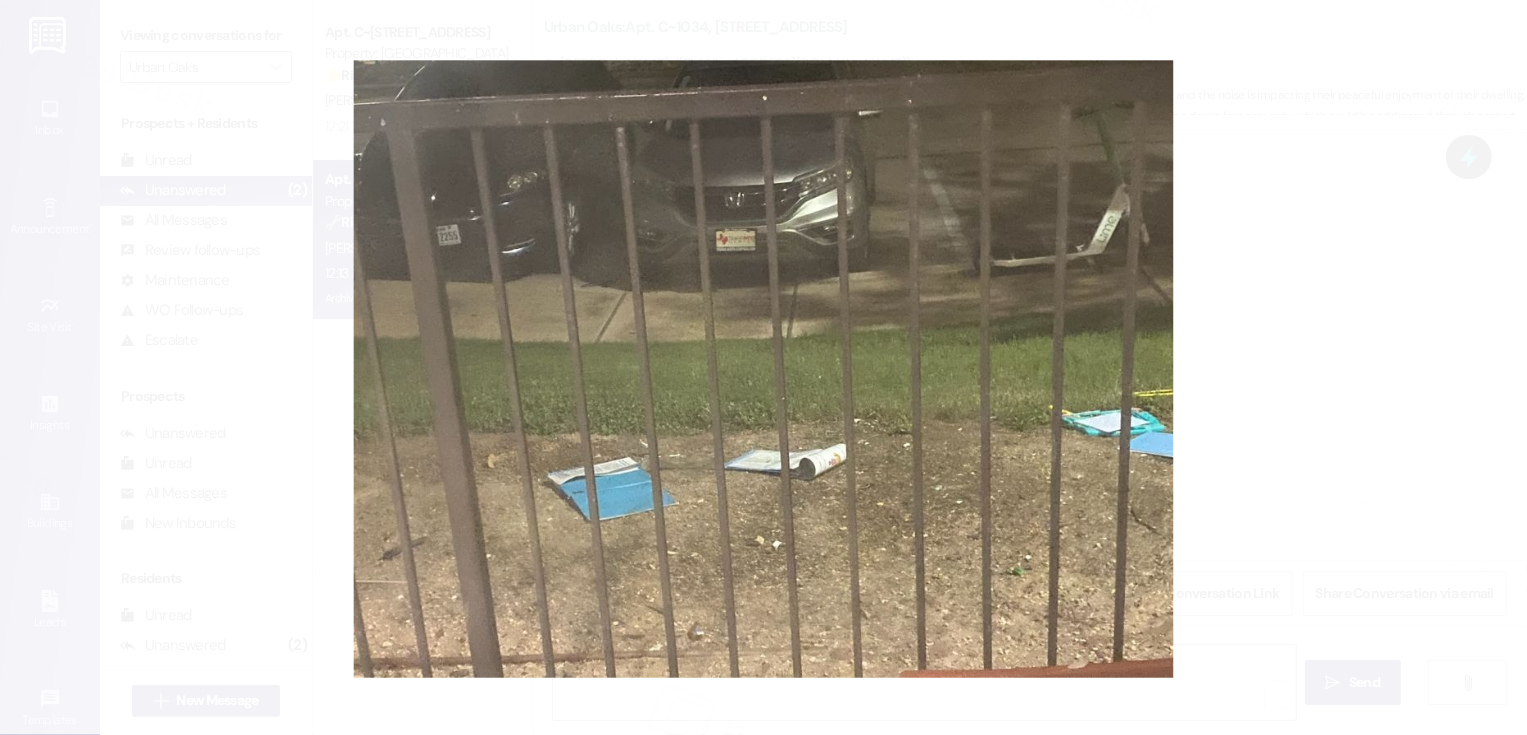 click at bounding box center (763, 367) 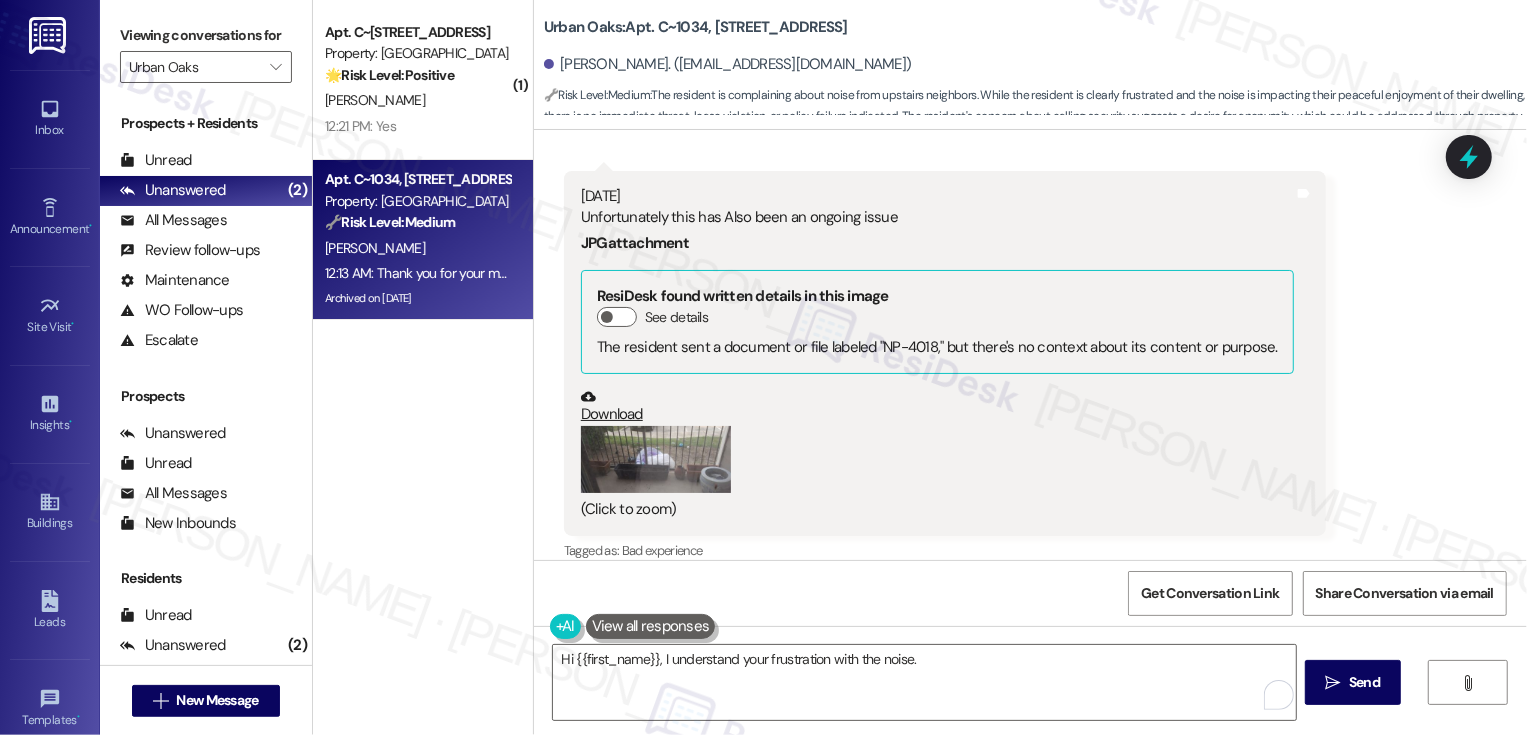 scroll, scrollTop: 8147, scrollLeft: 0, axis: vertical 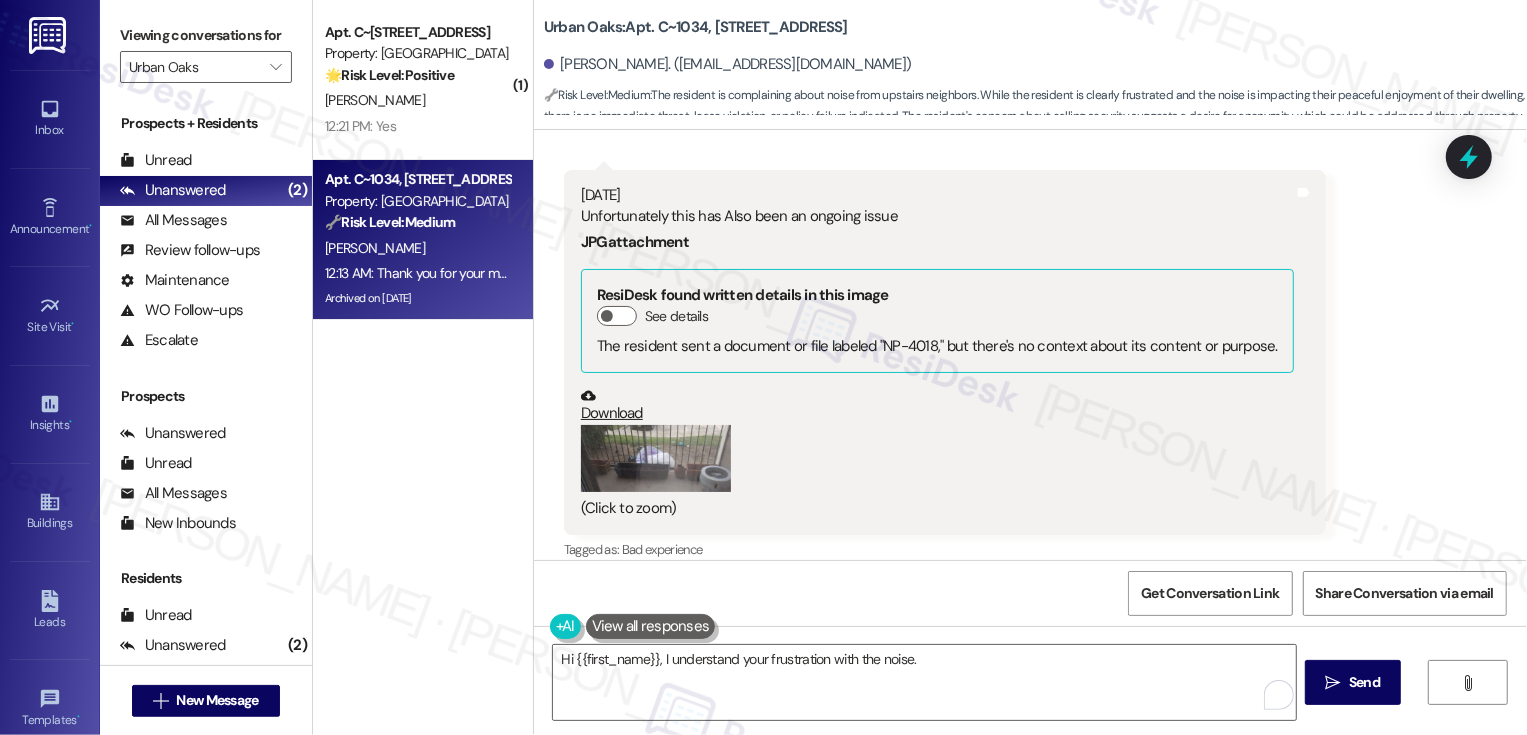 click at bounding box center [656, 459] 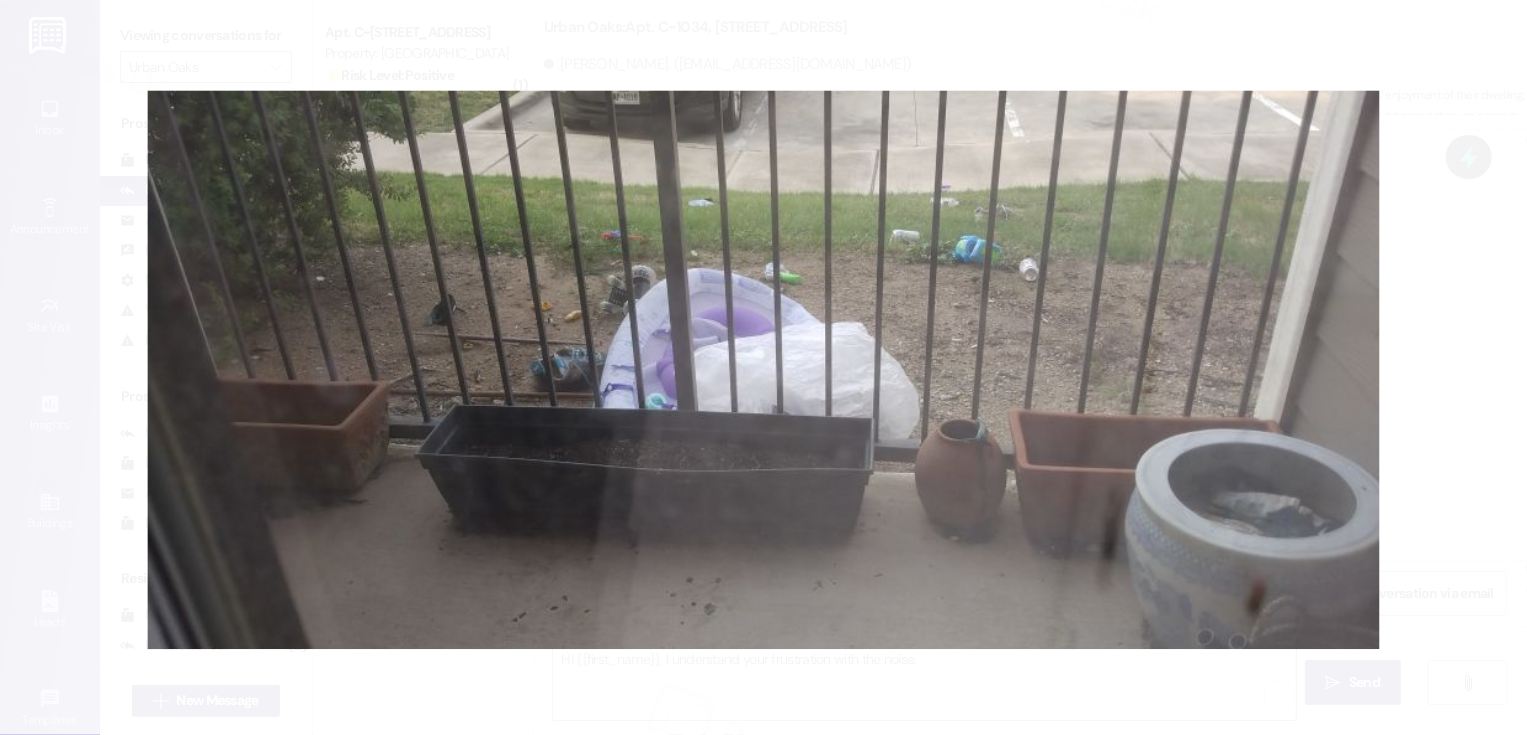 click at bounding box center (763, 367) 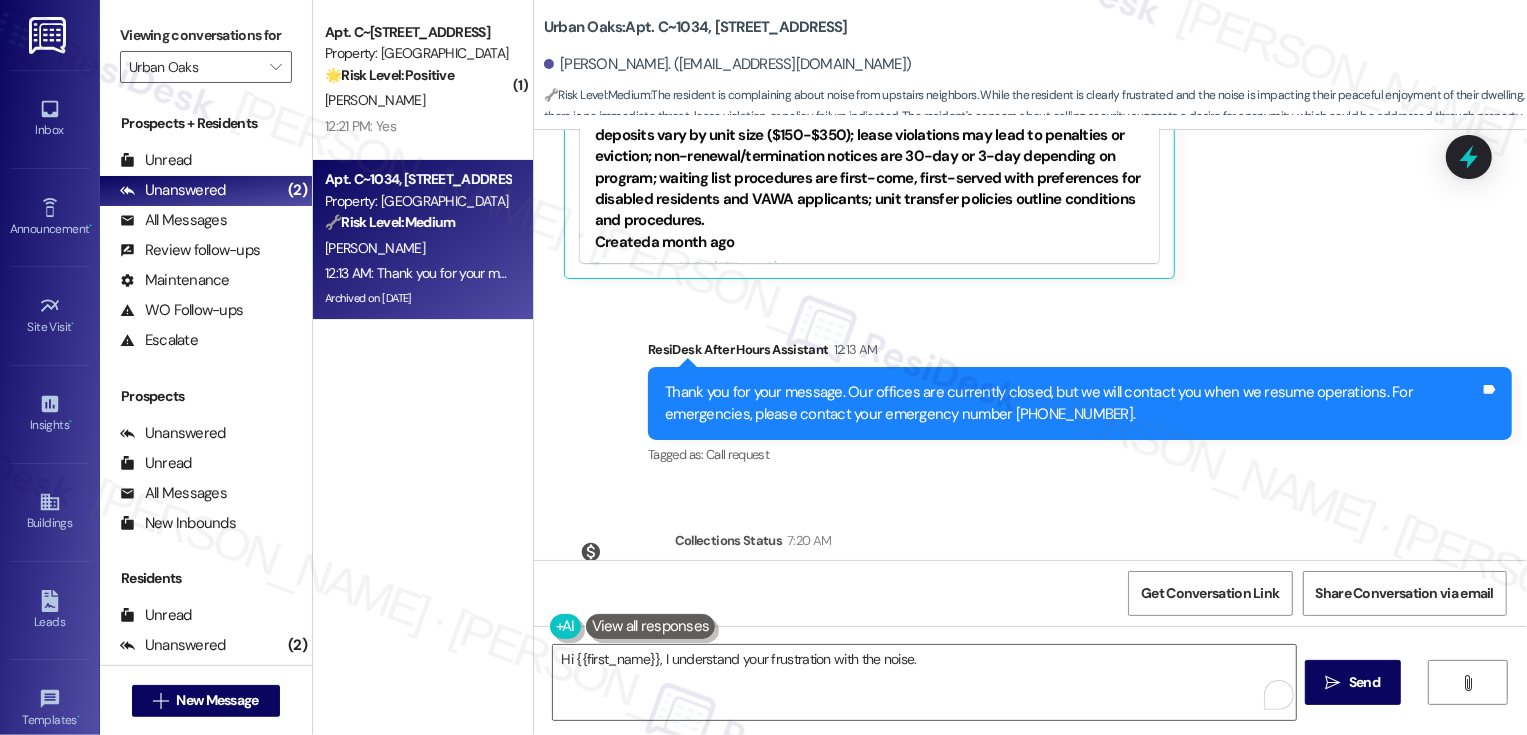 scroll, scrollTop: 19052, scrollLeft: 0, axis: vertical 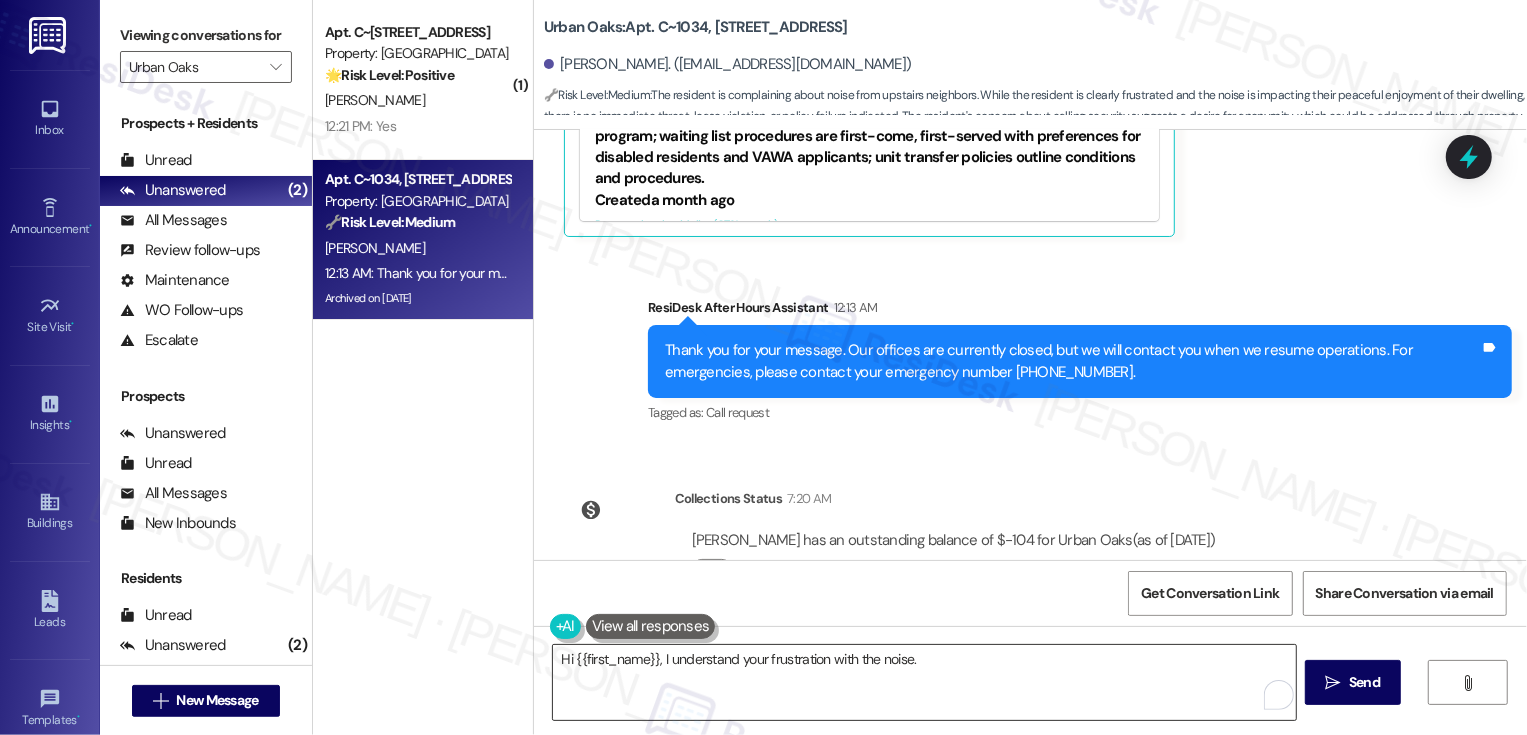 click on "Hi {{first_name}}, I understand your frustration with the noise." at bounding box center (924, 682) 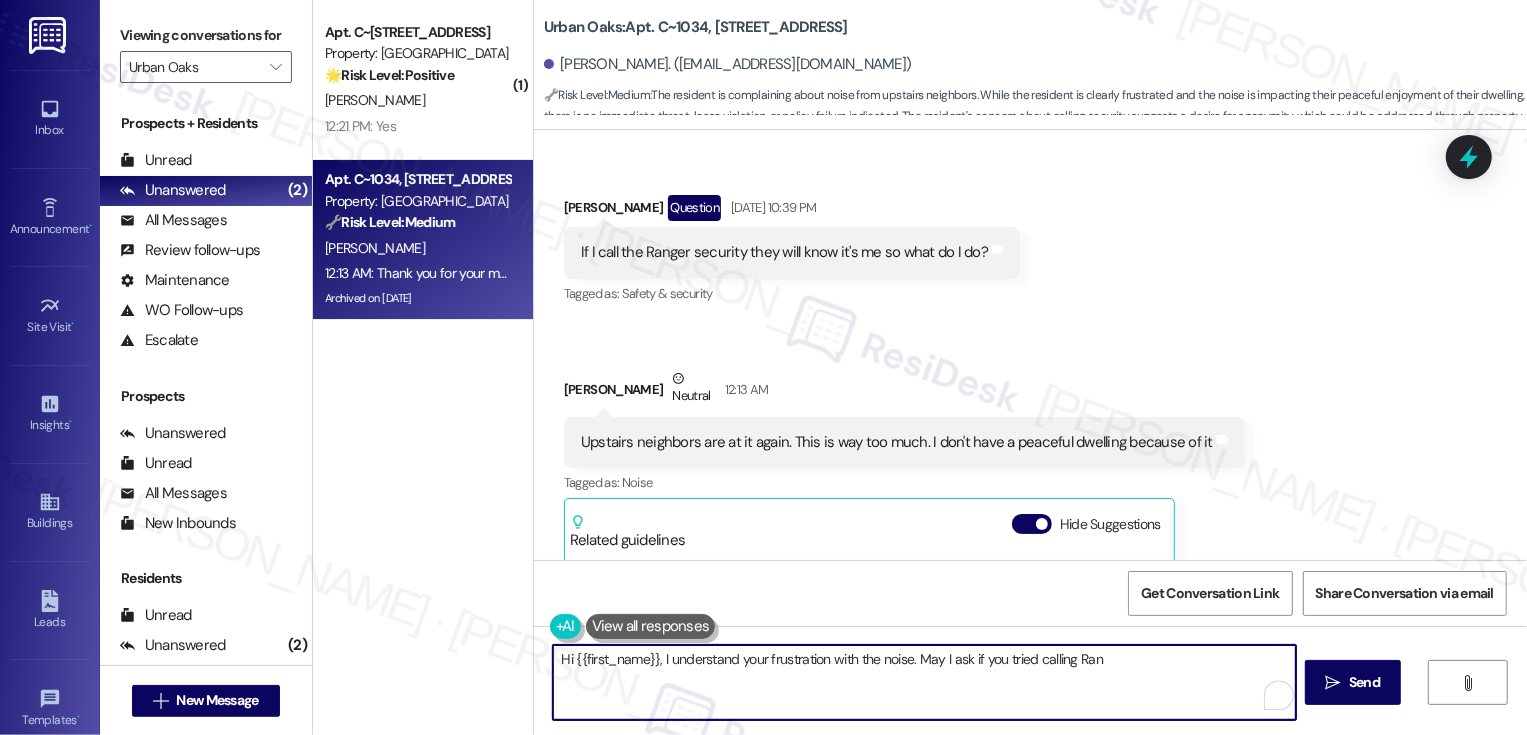 scroll, scrollTop: 18561, scrollLeft: 0, axis: vertical 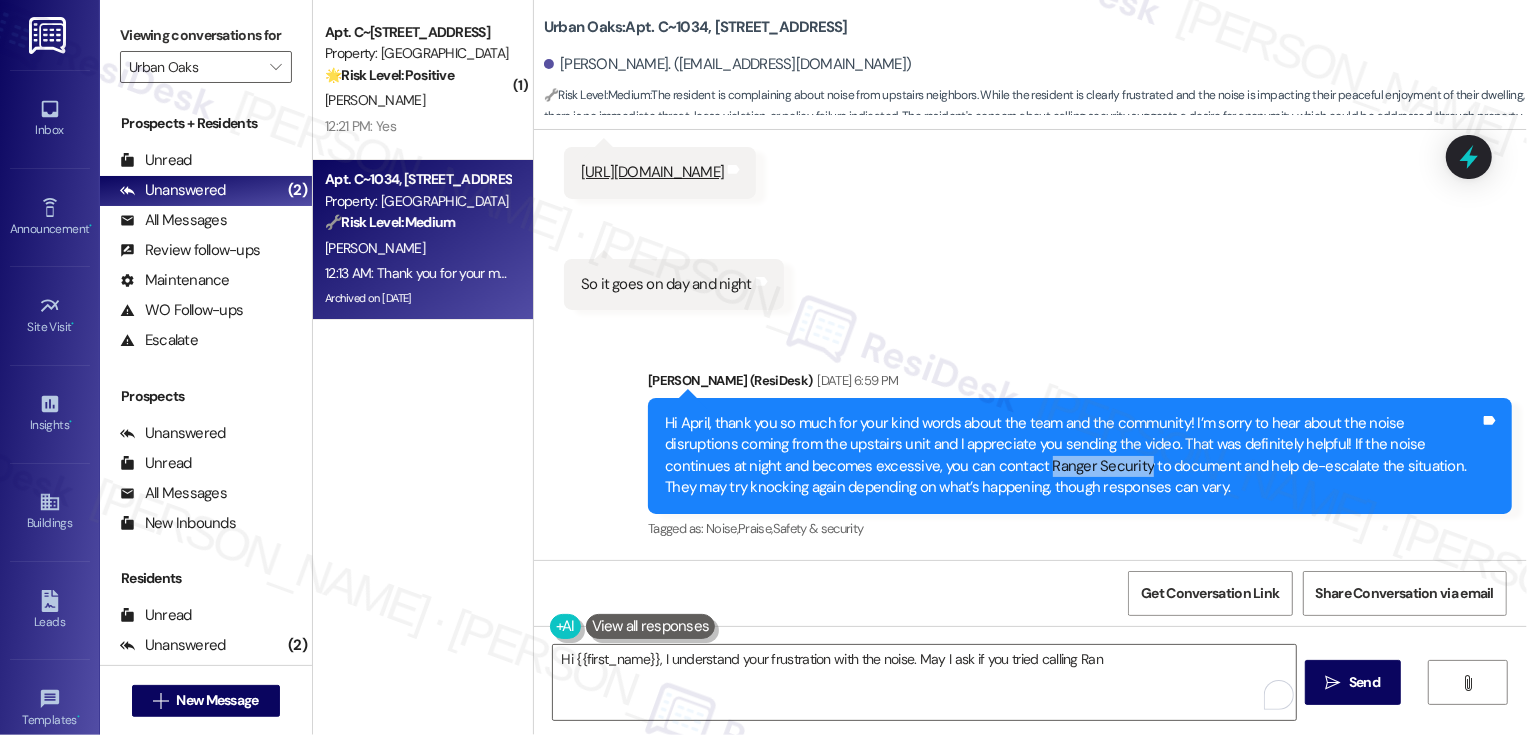 drag, startPoint x: 886, startPoint y: 436, endPoint x: 983, endPoint y: 444, distance: 97.32934 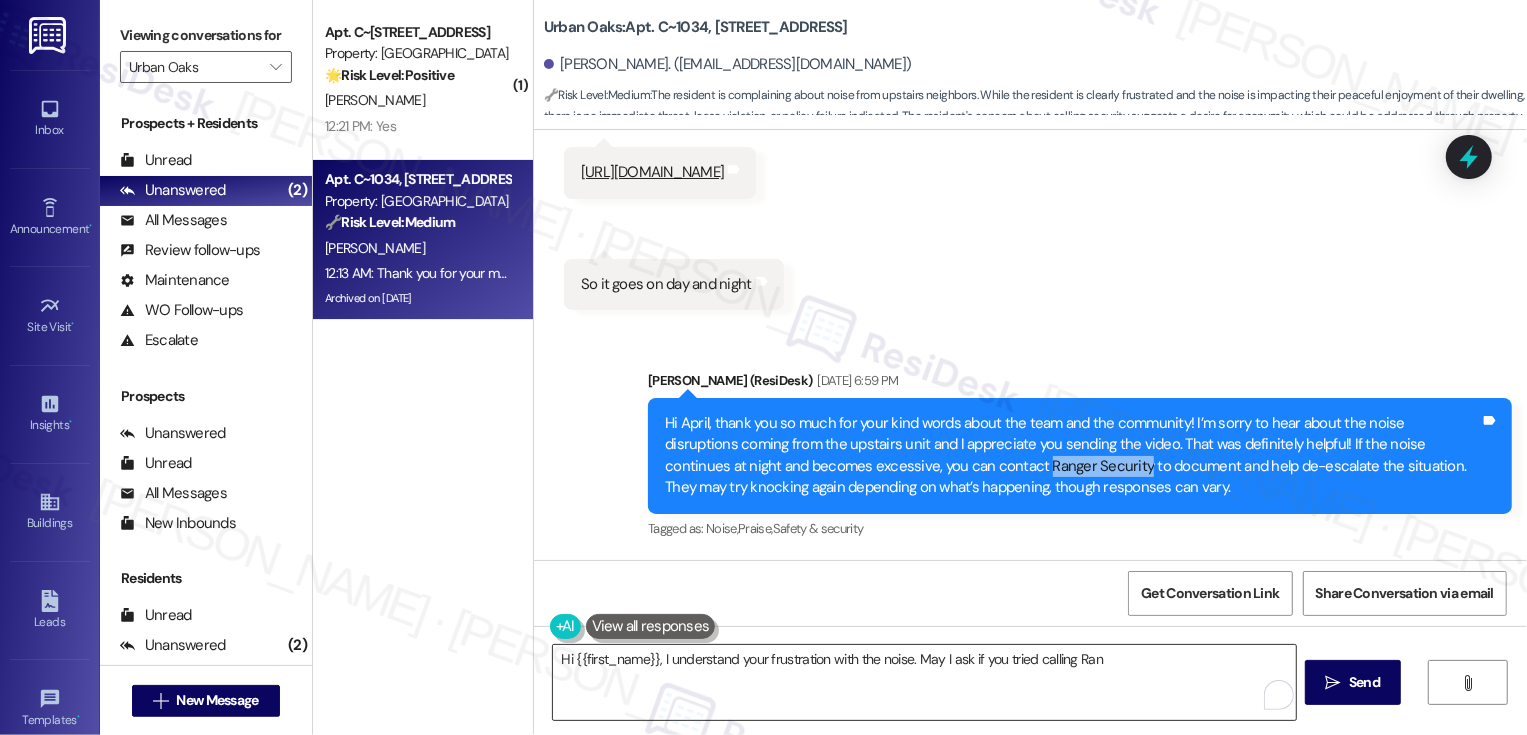 click on "Hi {{first_name}}, I understand your frustration with the noise. May I ask if you tried calling Ran" at bounding box center (924, 682) 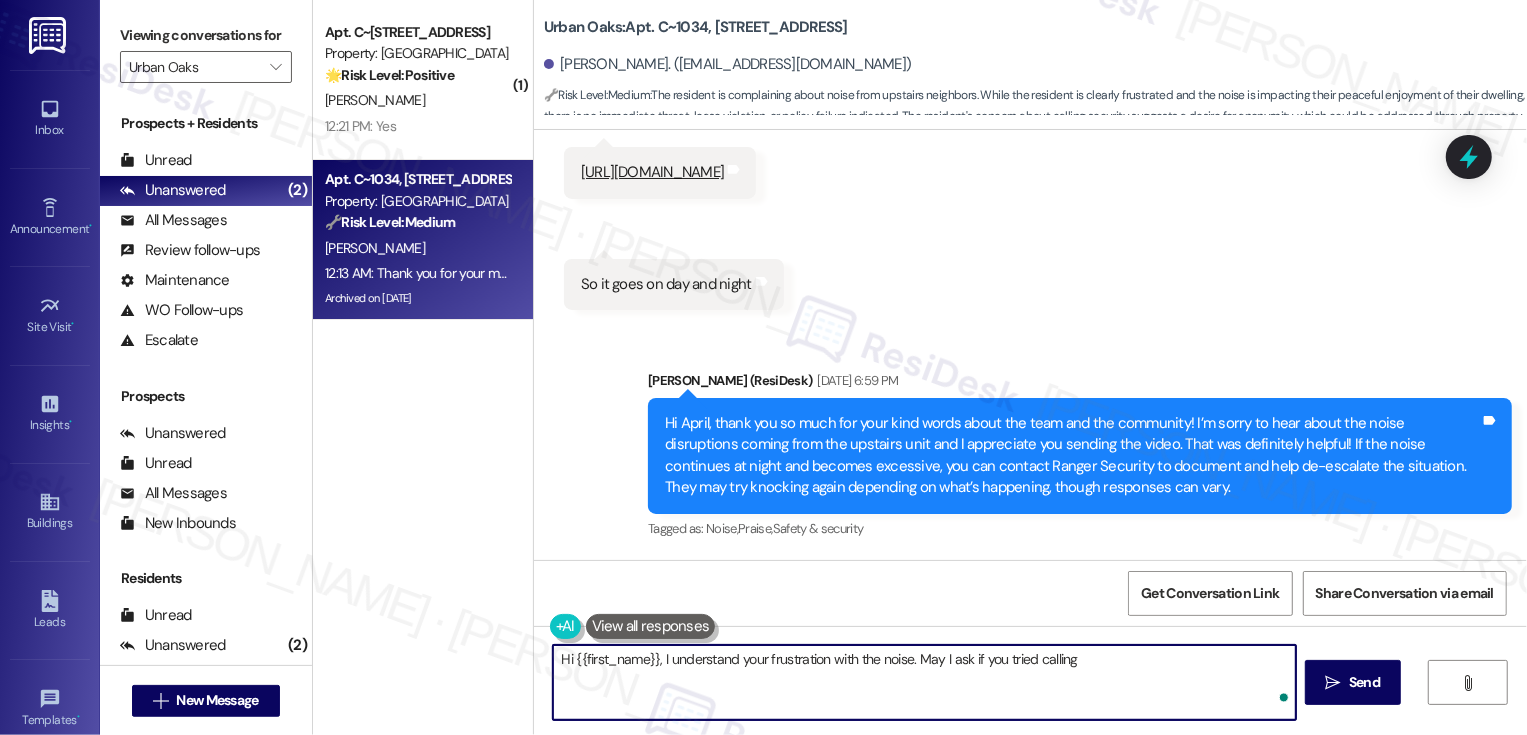 paste on "Ranger Security" 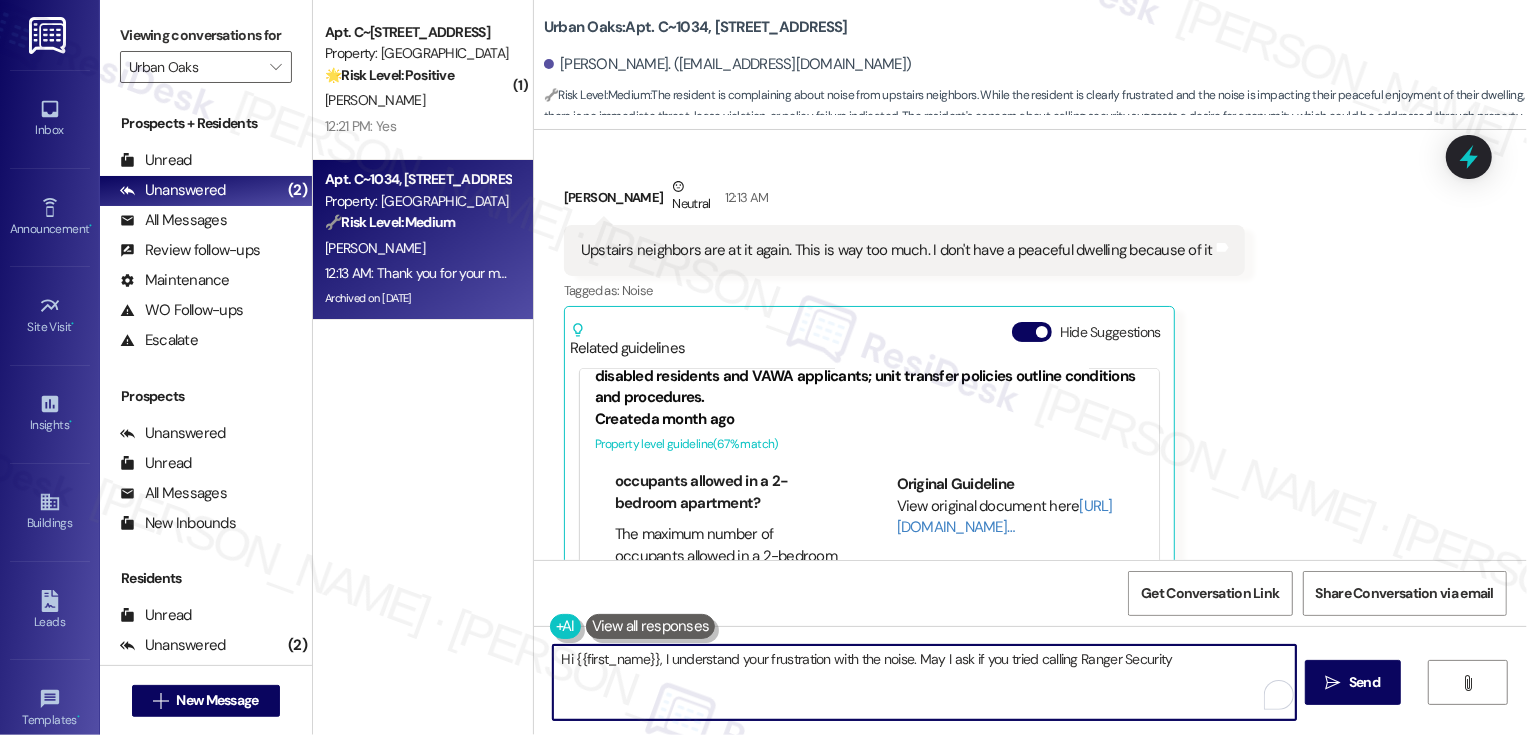 scroll, scrollTop: 19052, scrollLeft: 0, axis: vertical 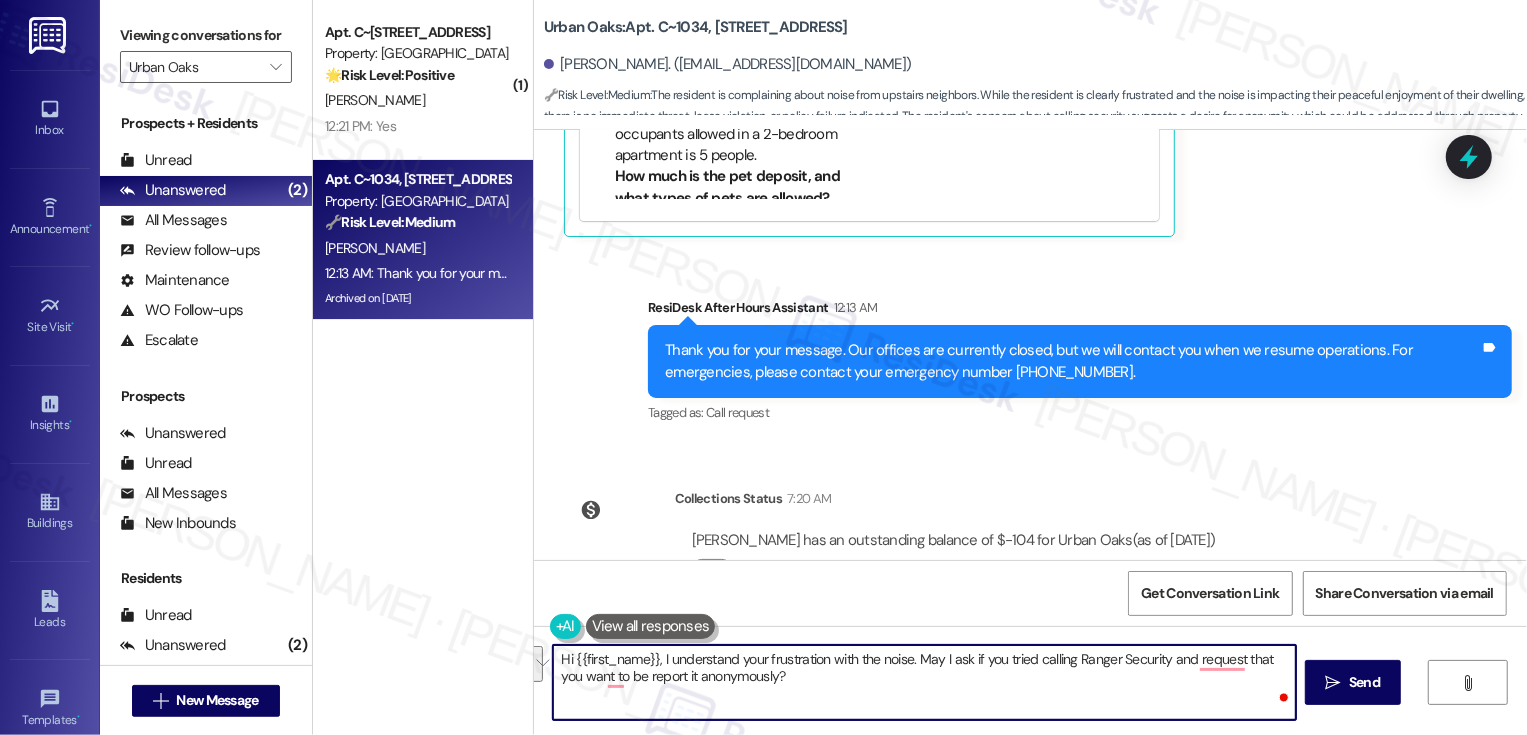 paste on "Ranger Security" 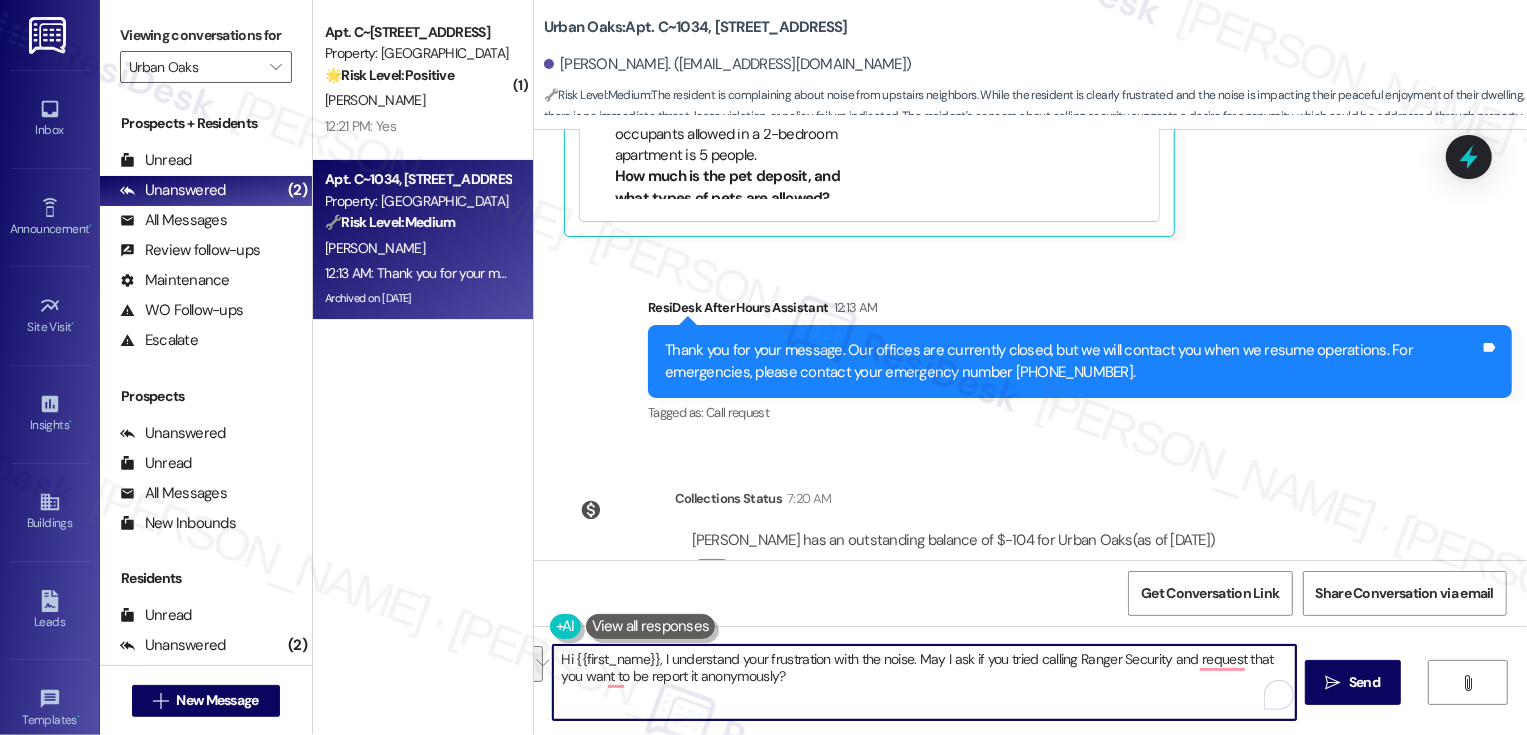 click on "Hi {{first_name}}, I understand your frustration with the noise. May I ask if you tried calling Ranger Security and request that you want to be report it anonymously?" at bounding box center (924, 682) 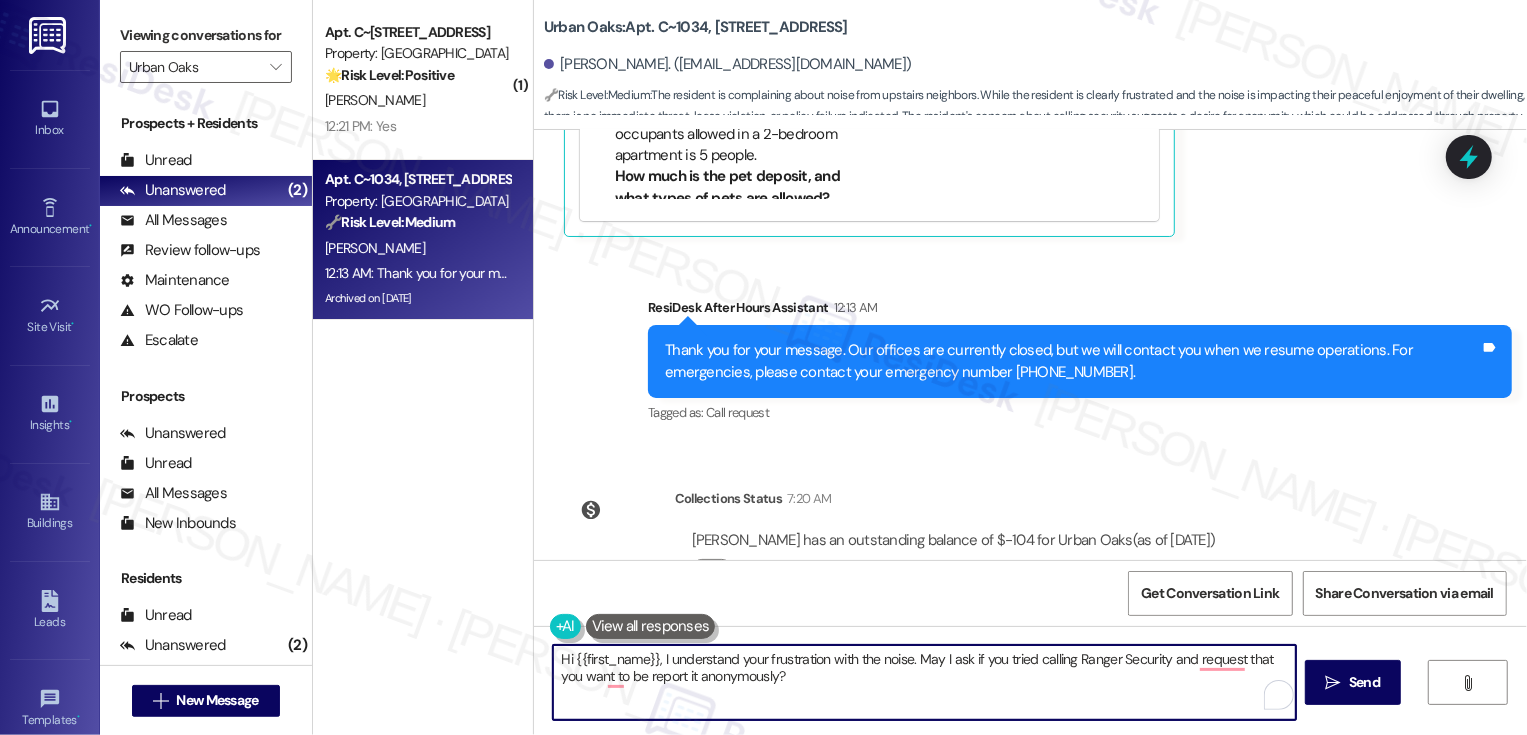 click on "Hi {{first_name}}, I understand your frustration with the noise. May I ask if you tried calling Ranger Security and request that you want to be report it anonymously?" at bounding box center [924, 682] 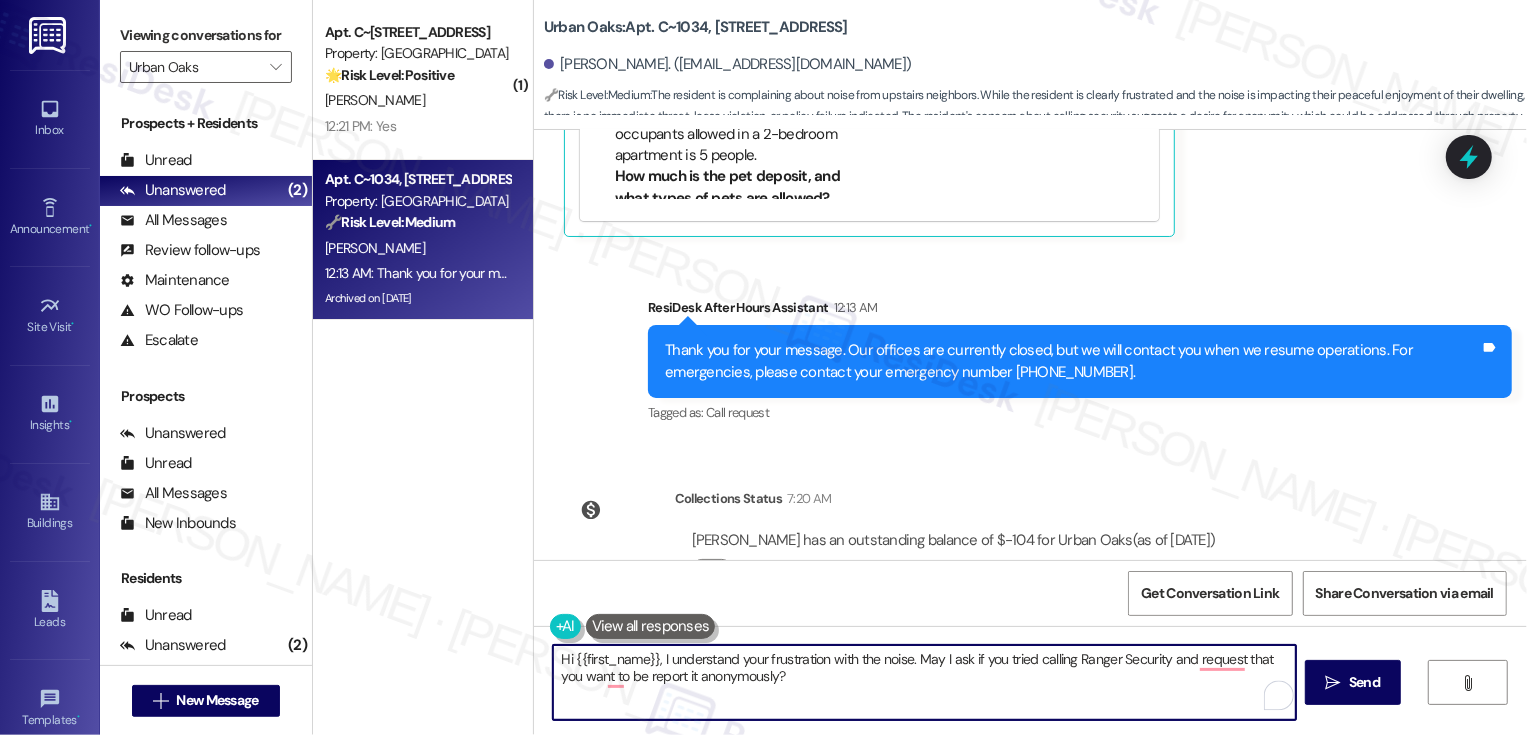 drag, startPoint x: 911, startPoint y: 657, endPoint x: 949, endPoint y: 708, distance: 63.600315 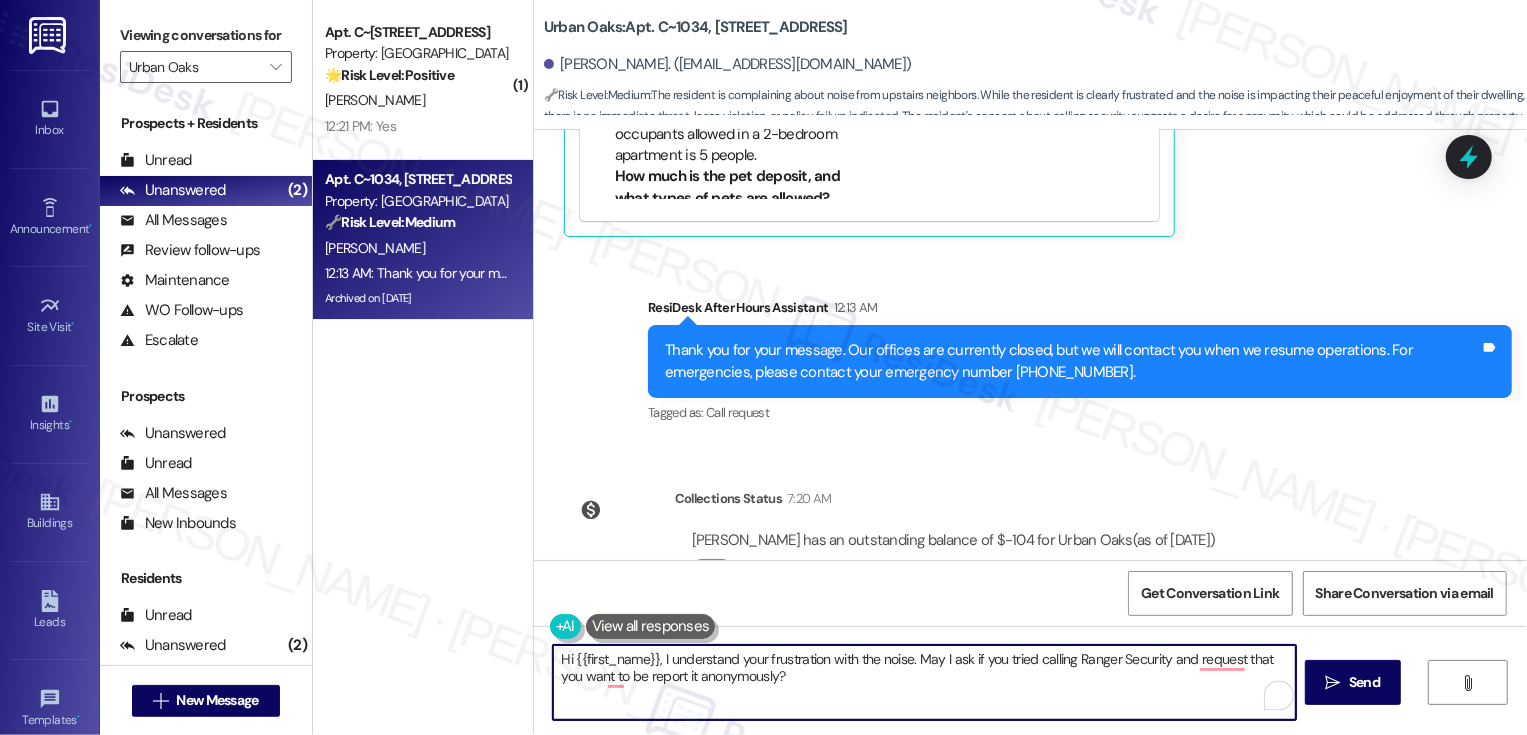 click on "Hi {{first_name}}, I understand your frustration with the noise. May I ask if you tried calling Ranger Security and request that you want to be report it anonymously?" at bounding box center [924, 682] 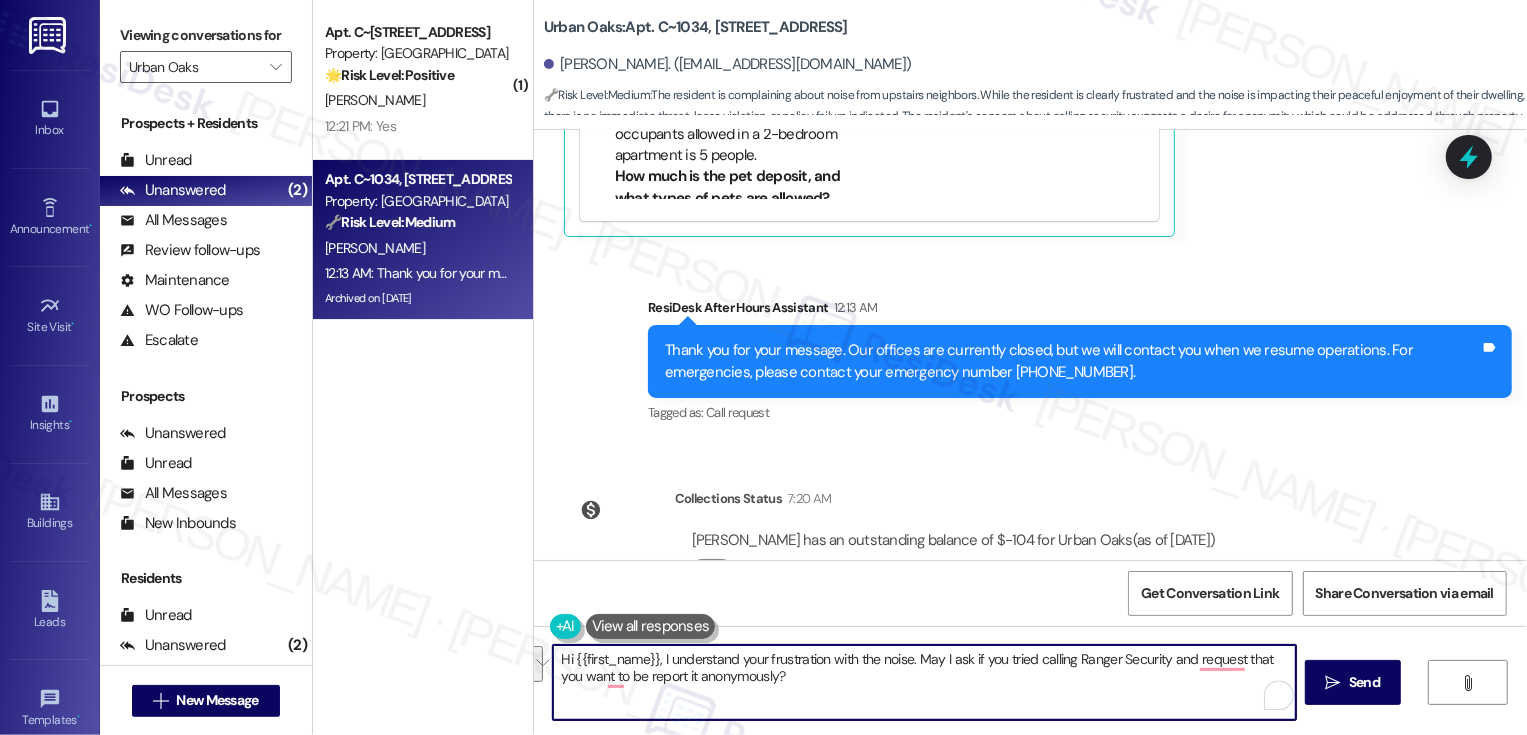 paste on "Hi {{first_name}}, I understand your frustration with the noise. When you called Ranger Security, did you let them know you wanted to report it anonymously?" 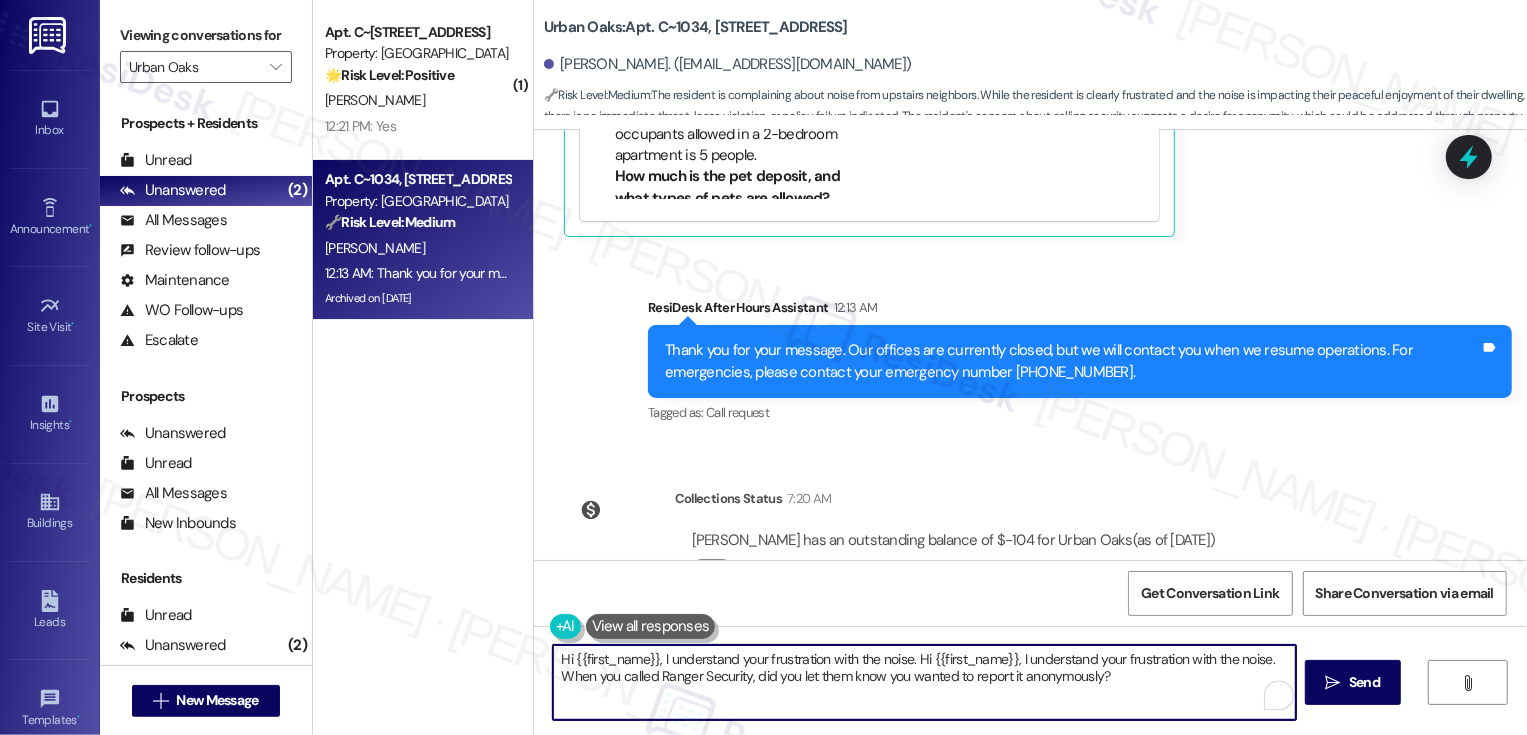 drag, startPoint x: 908, startPoint y: 657, endPoint x: 537, endPoint y: 661, distance: 371.02158 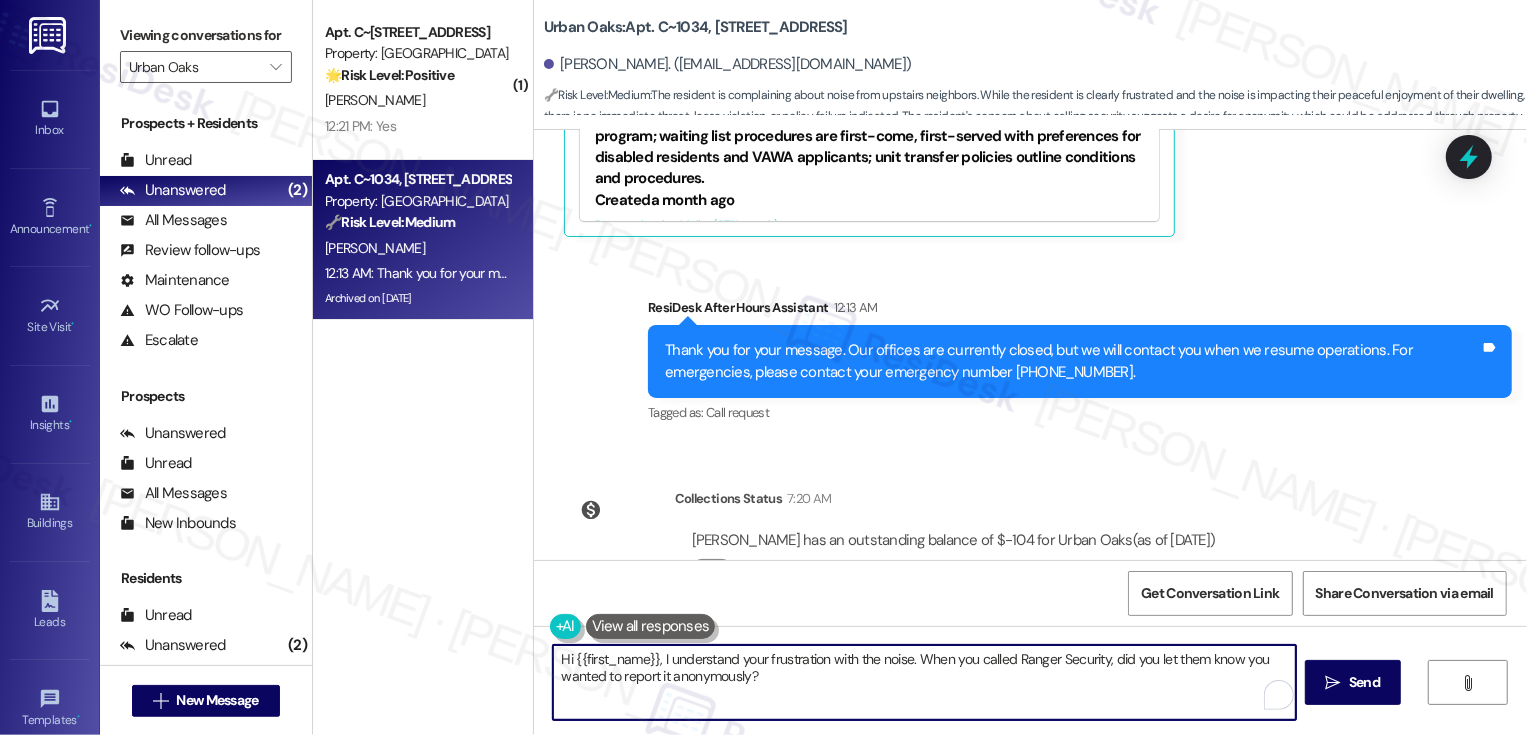 click on "Hi {{first_name}}, I understand your frustration with the noise. When you called Ranger Security, did you let them know you wanted to report it anonymously?" at bounding box center (924, 682) 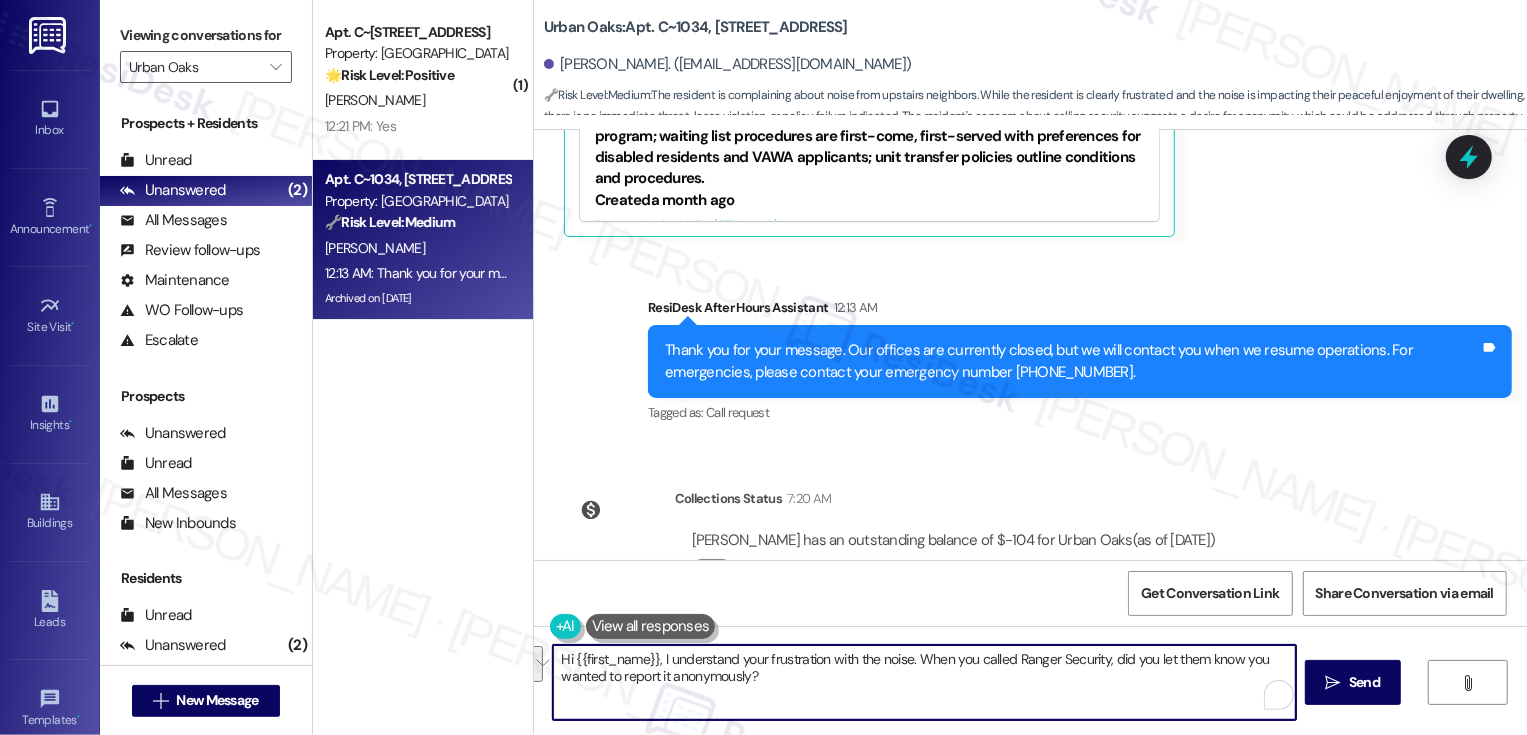 paste on "i {{first_name}}, I completely understand how stressful it can be dealing with the noise. When you spoke with Ranger Security, were you able to mention that you’d like" 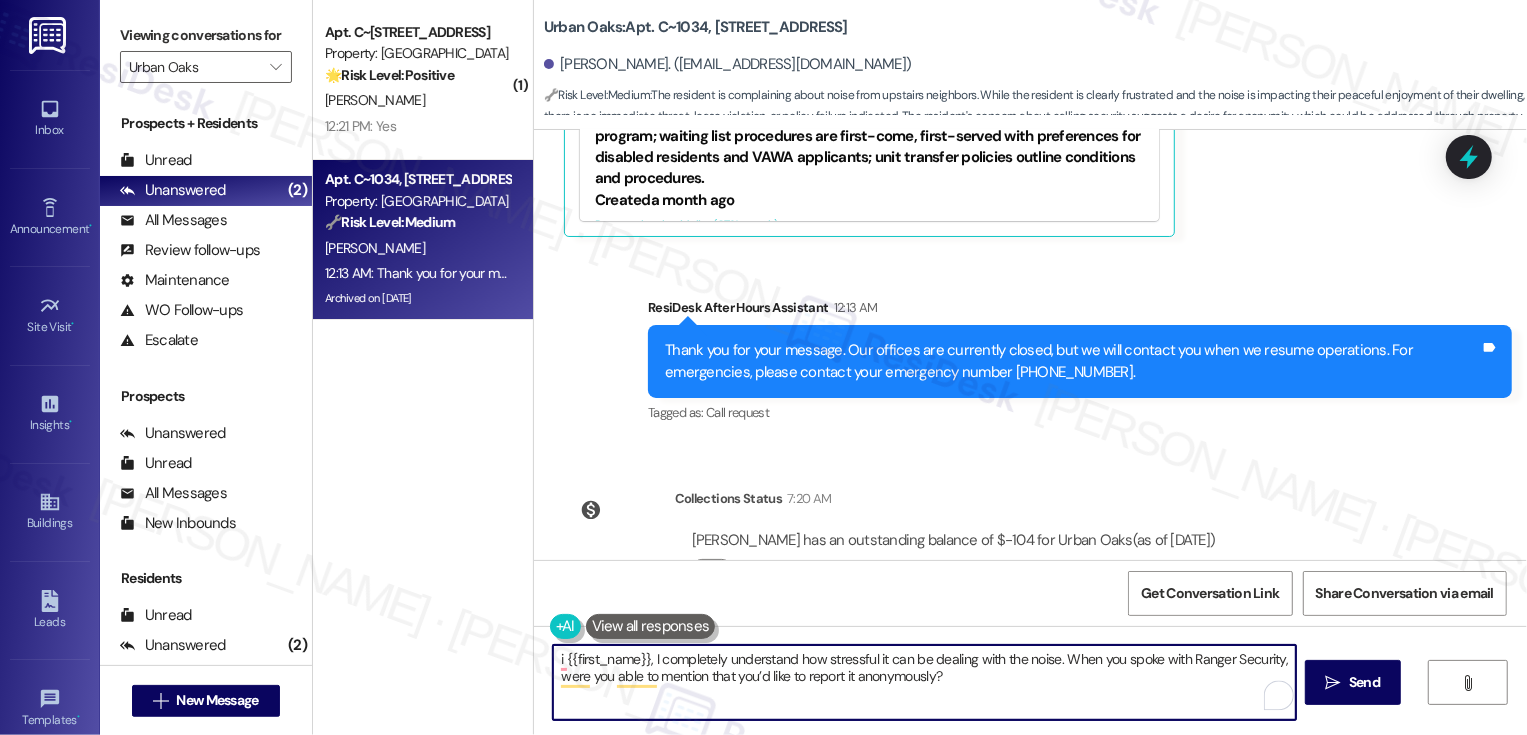 click on "i {{first_name}}, I completely understand how stressful it can be dealing with the noise. When you spoke with Ranger Security, were you able to mention that you’d like to report it anonymously?" at bounding box center [924, 682] 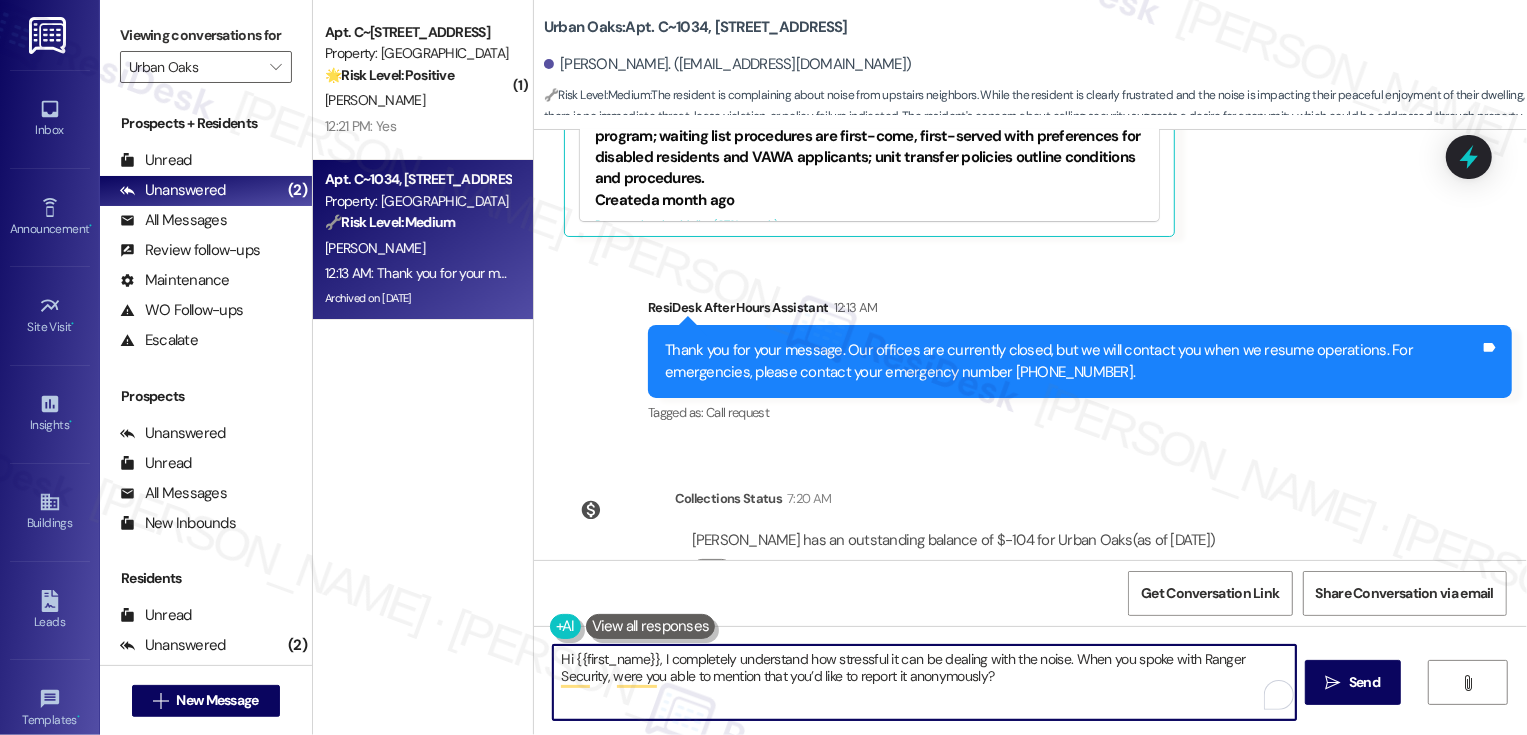 click on "Hi {{first_name}}, I completely understand how stressful it can be dealing with the noise. When you spoke with Ranger Security, were you able to mention that you’d like to report it anonymously?" at bounding box center [924, 682] 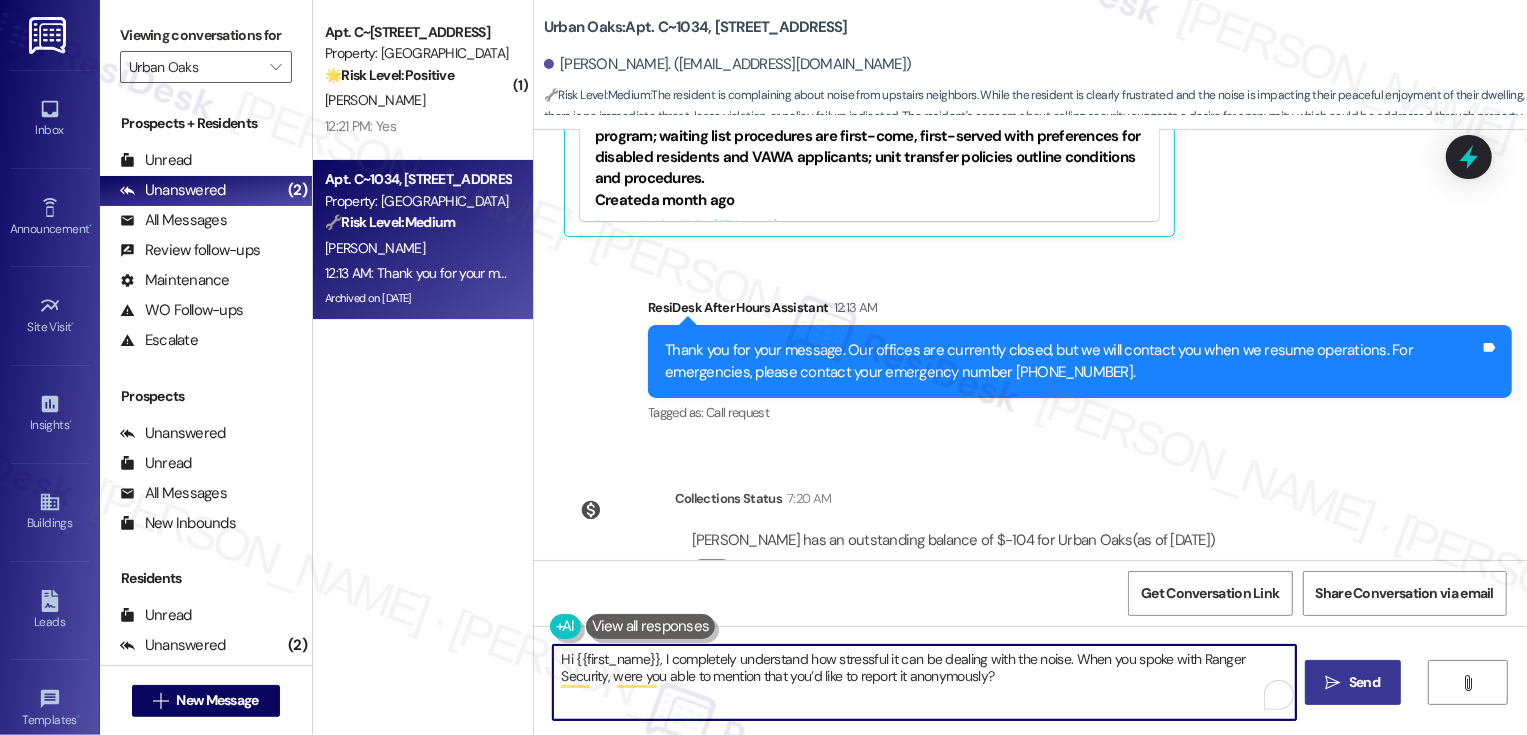 type on "Hi {{first_name}}, I completely understand how stressful it can be dealing with the noise. When you spoke with Ranger Security, were you able to mention that you’d like to report it anonymously?" 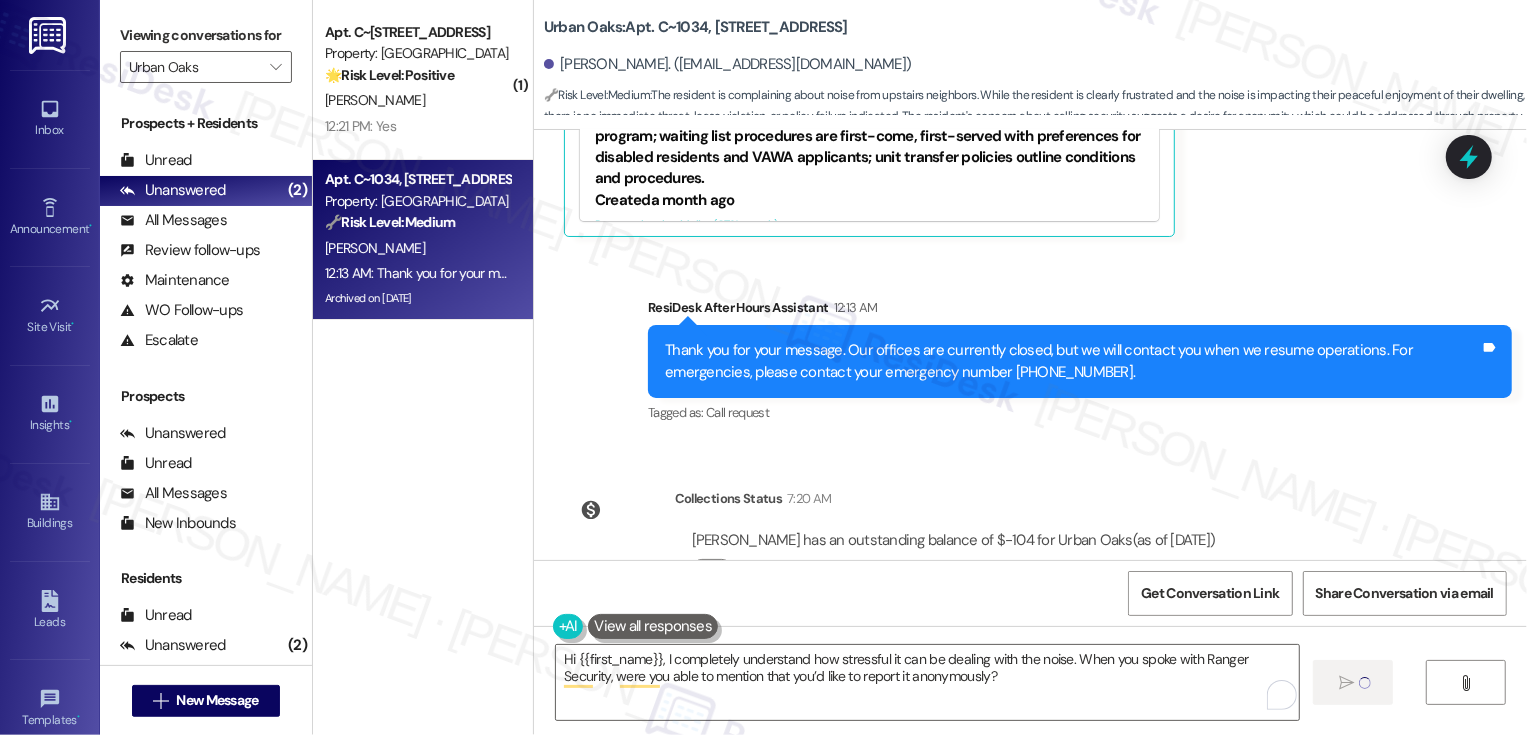 type 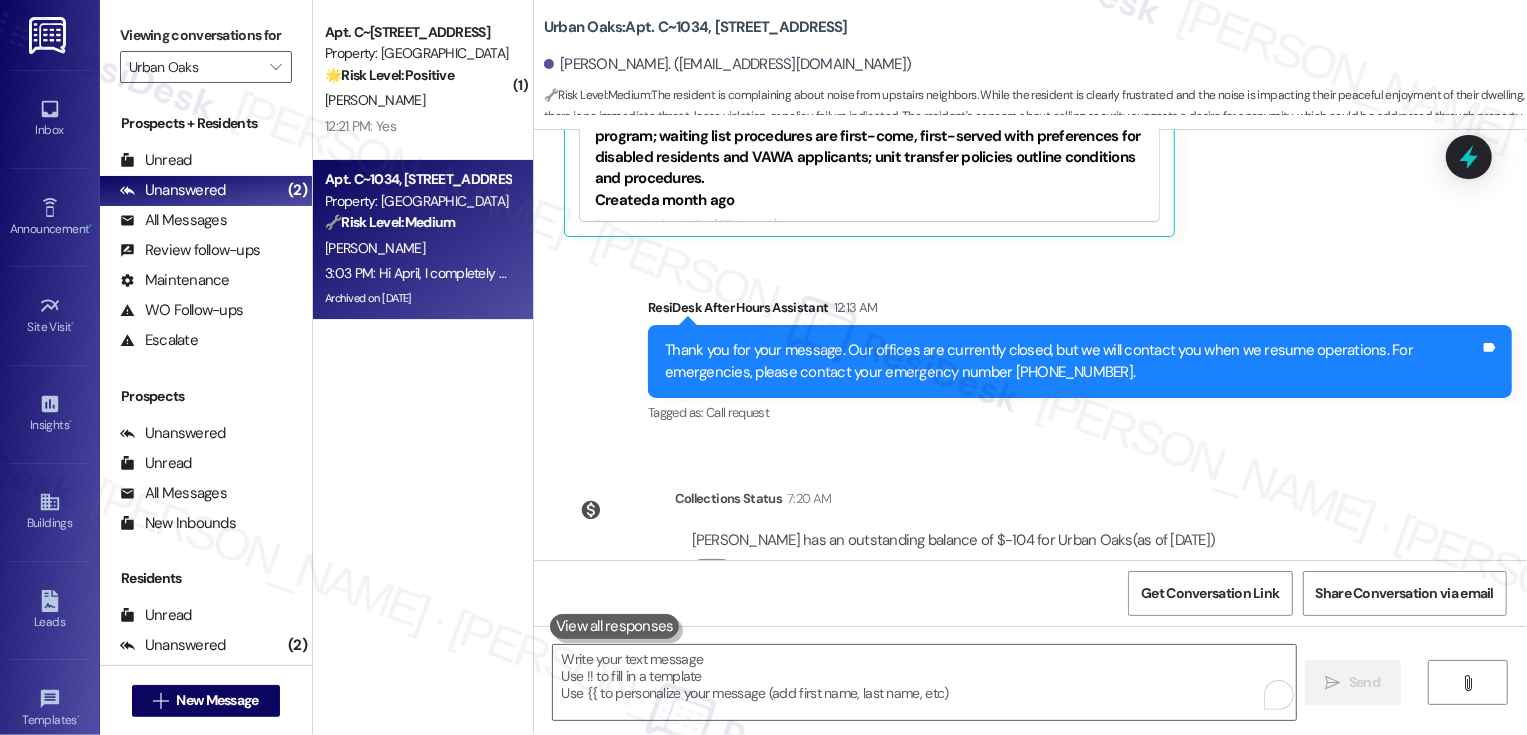 scroll, scrollTop: 18677, scrollLeft: 0, axis: vertical 